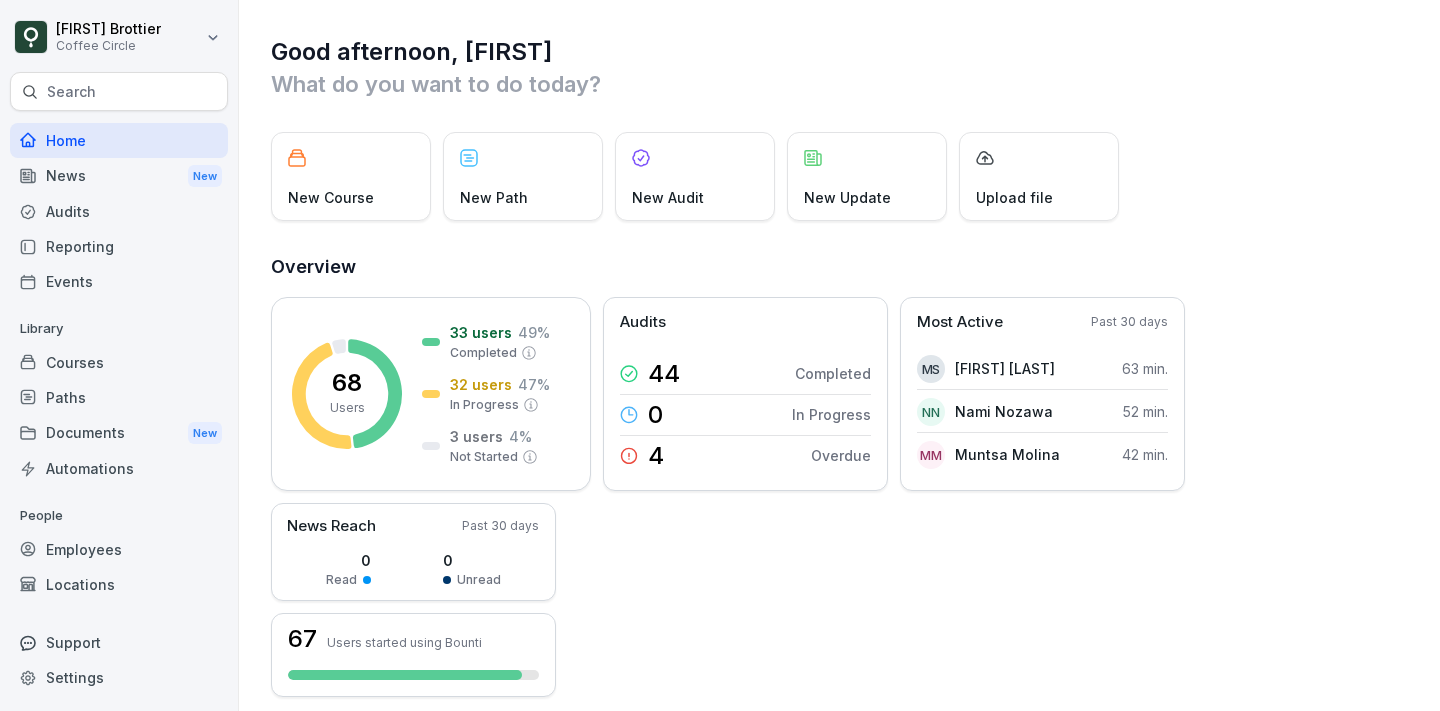 scroll, scrollTop: 0, scrollLeft: 0, axis: both 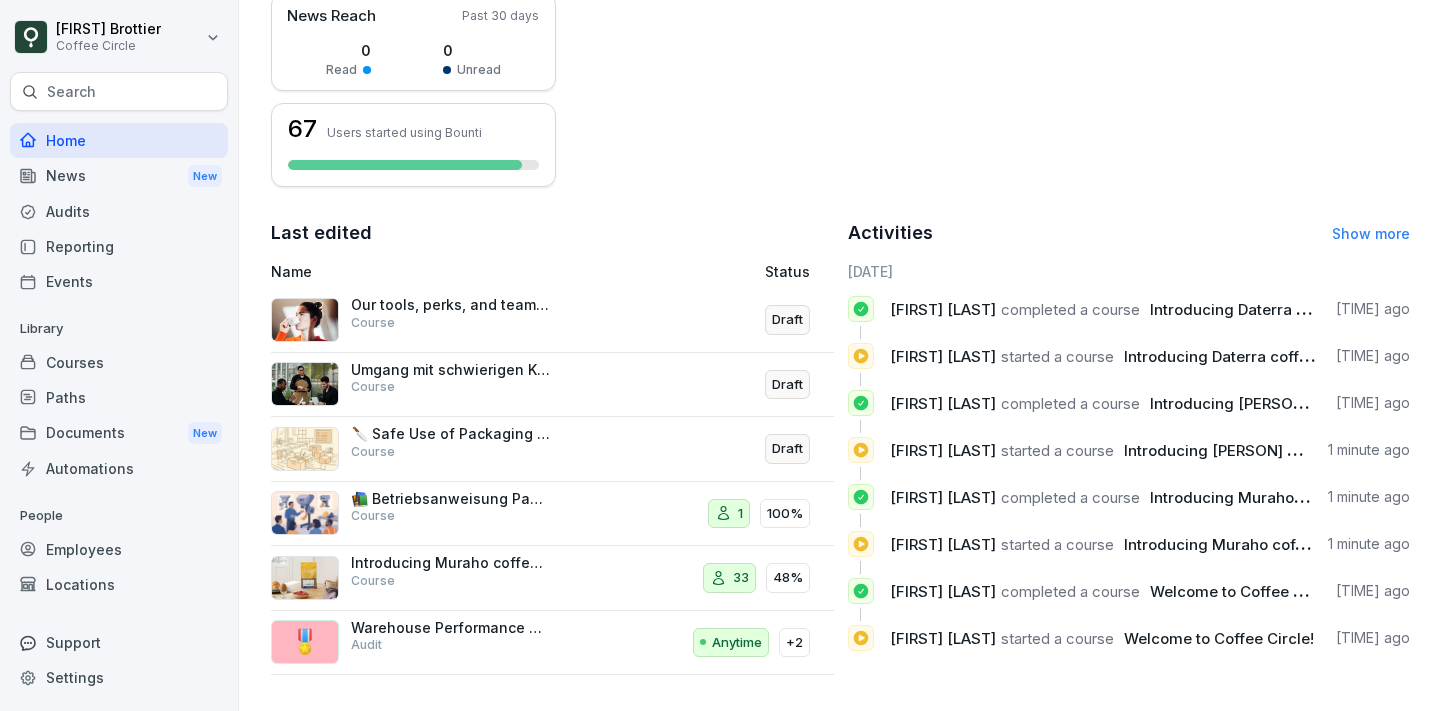 click on "Library" at bounding box center (119, 329) 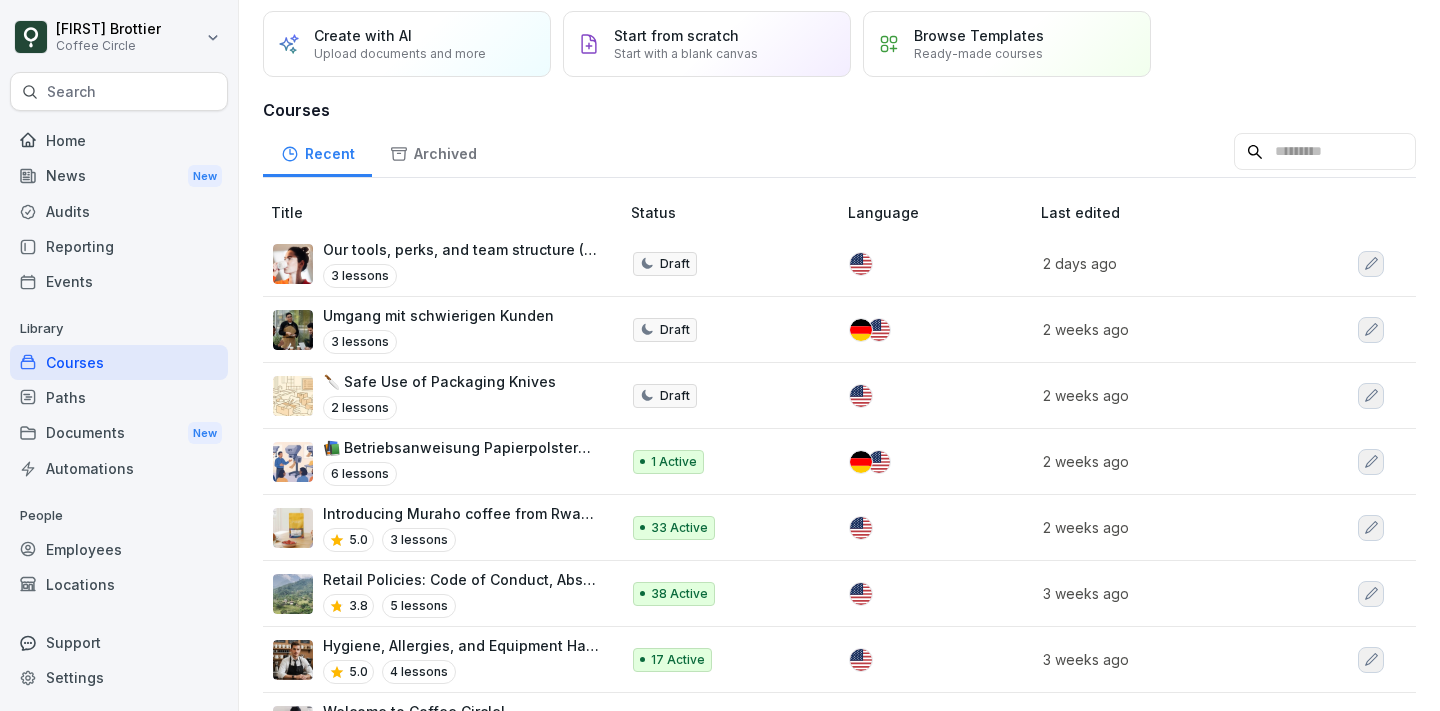 scroll, scrollTop: 70, scrollLeft: 0, axis: vertical 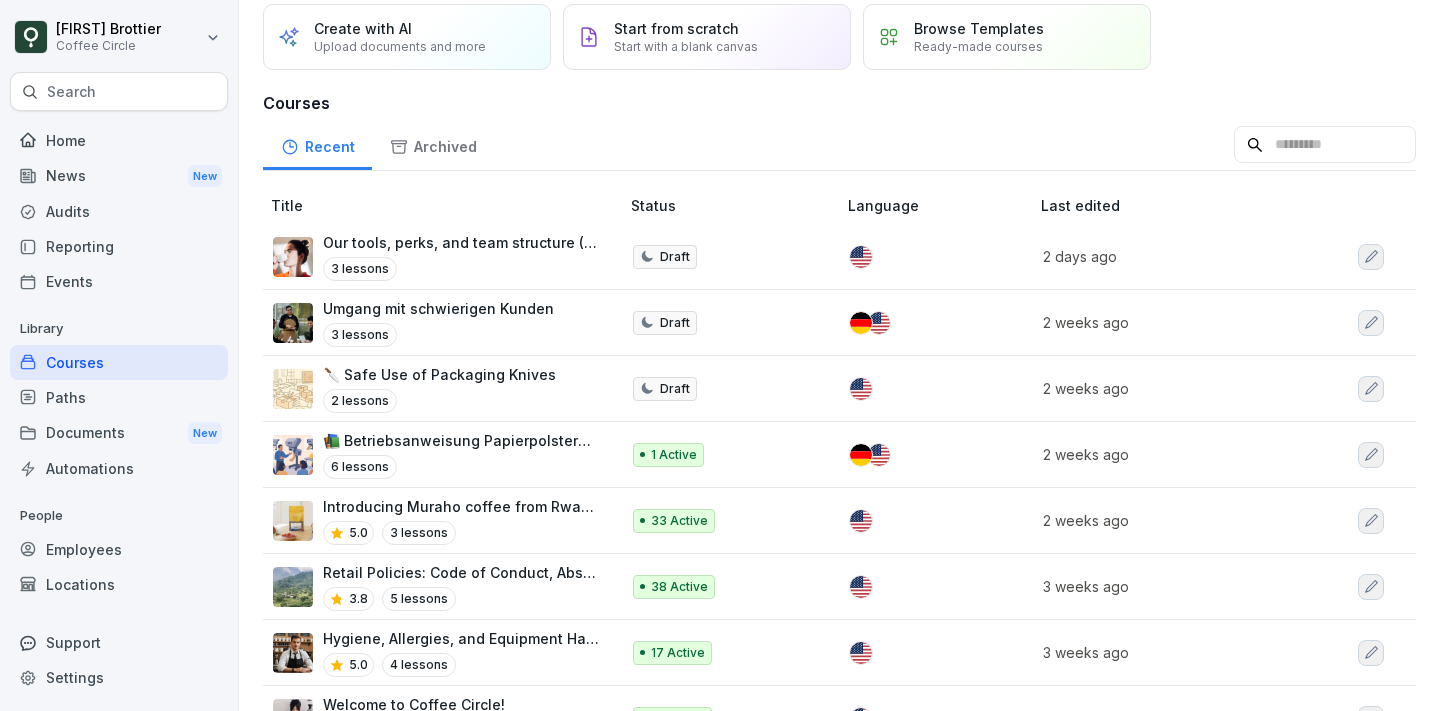 click on "Introducing Muraho coffee from Rwanda 5.0 3 lessons" at bounding box center (443, 521) 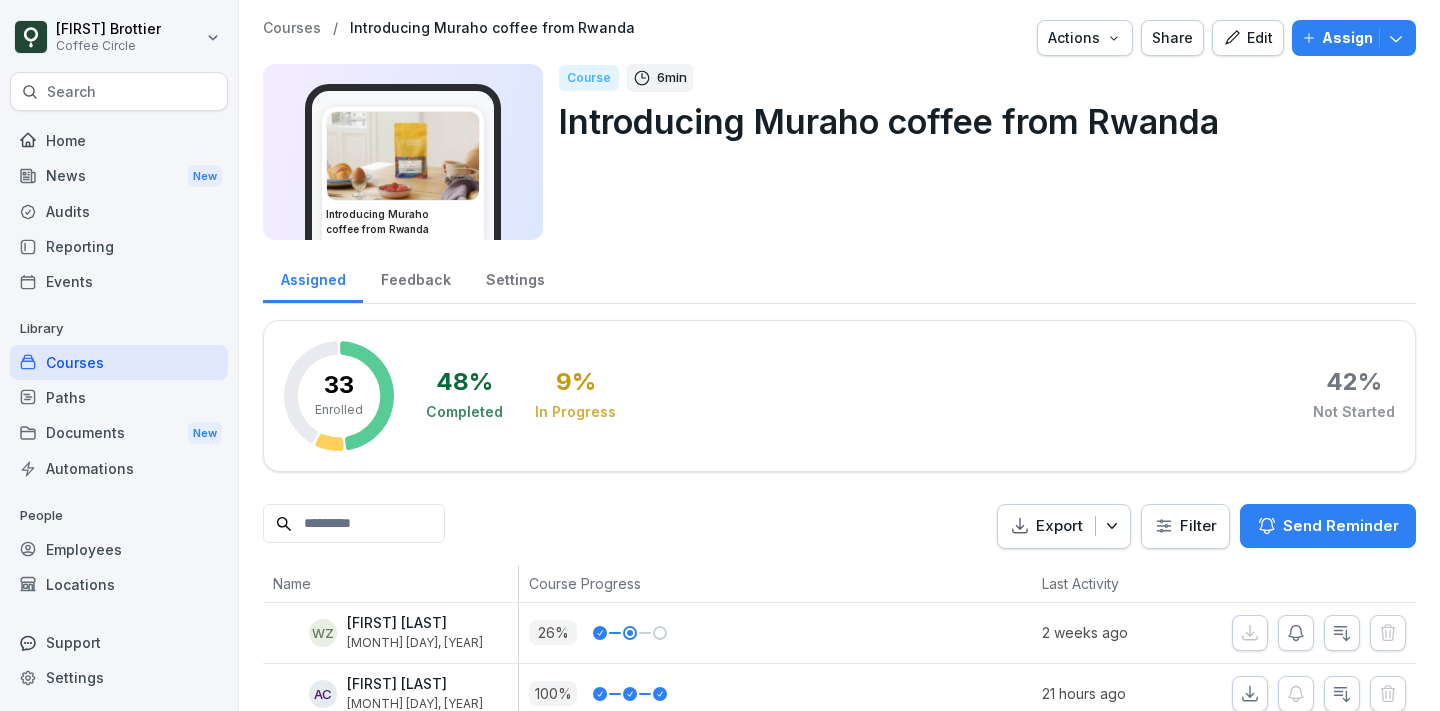 scroll, scrollTop: 0, scrollLeft: 0, axis: both 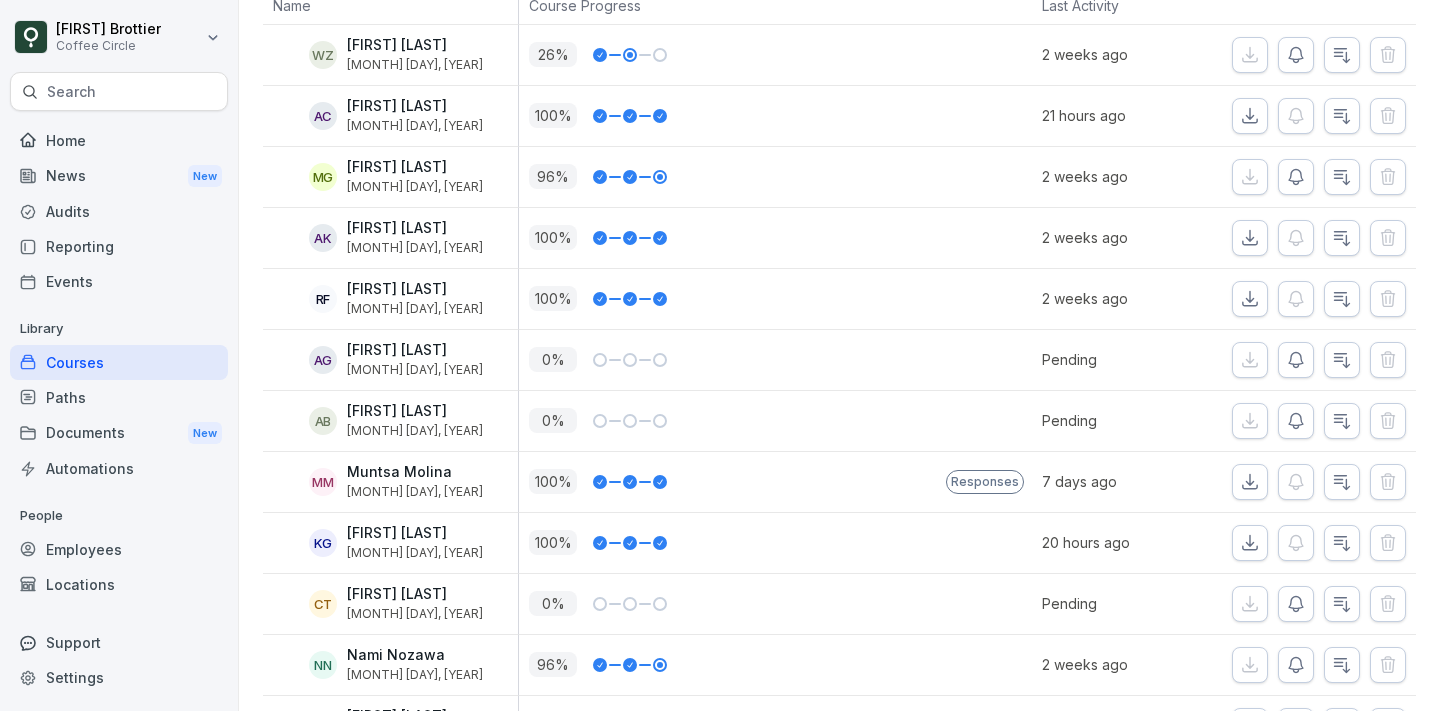 click on "Responses" at bounding box center (985, 482) 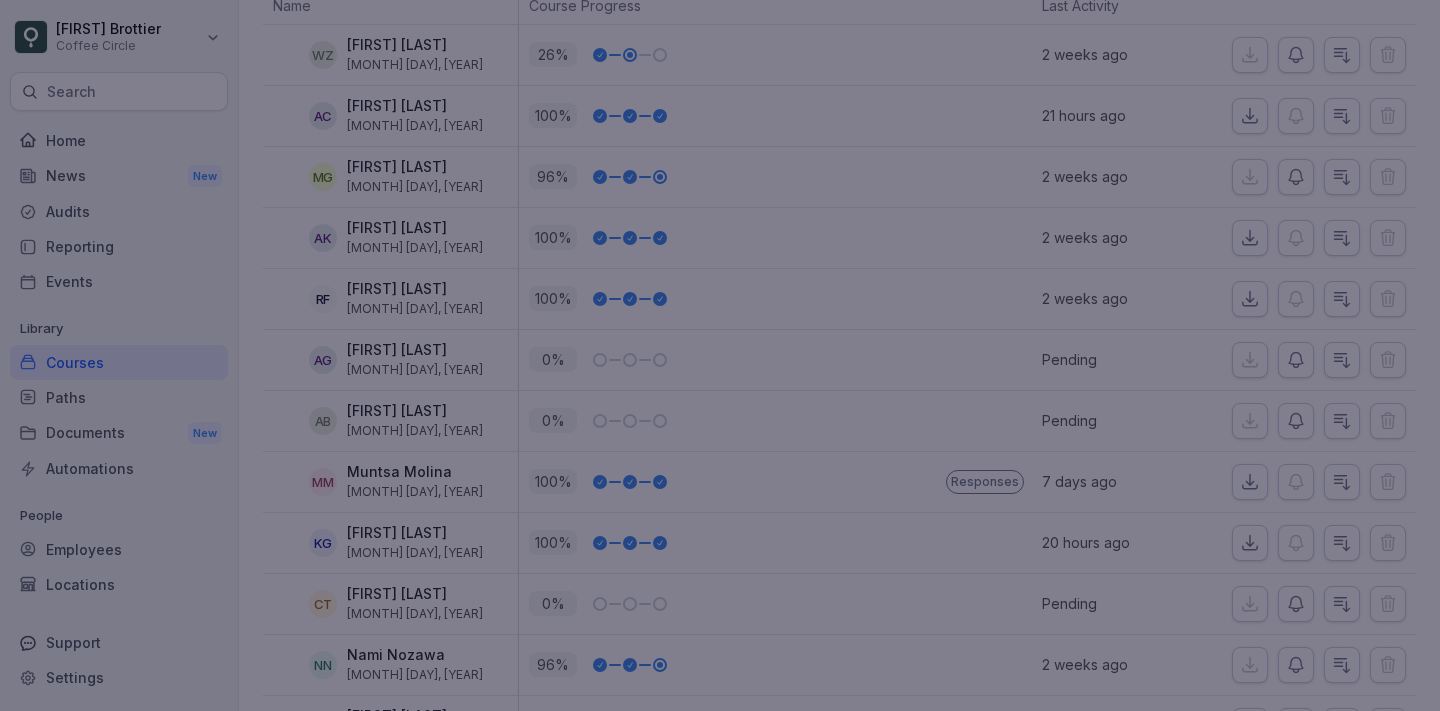 click at bounding box center (720, 355) 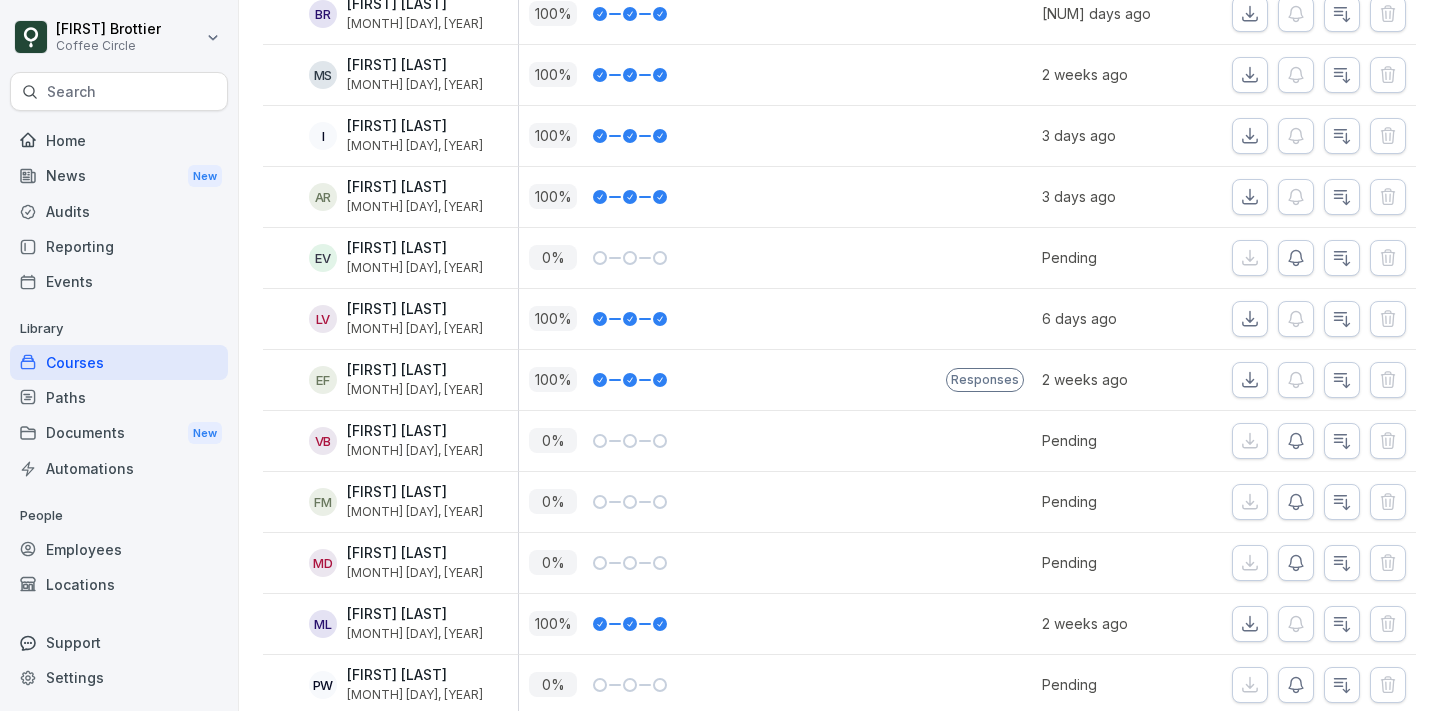 scroll, scrollTop: 1425, scrollLeft: 0, axis: vertical 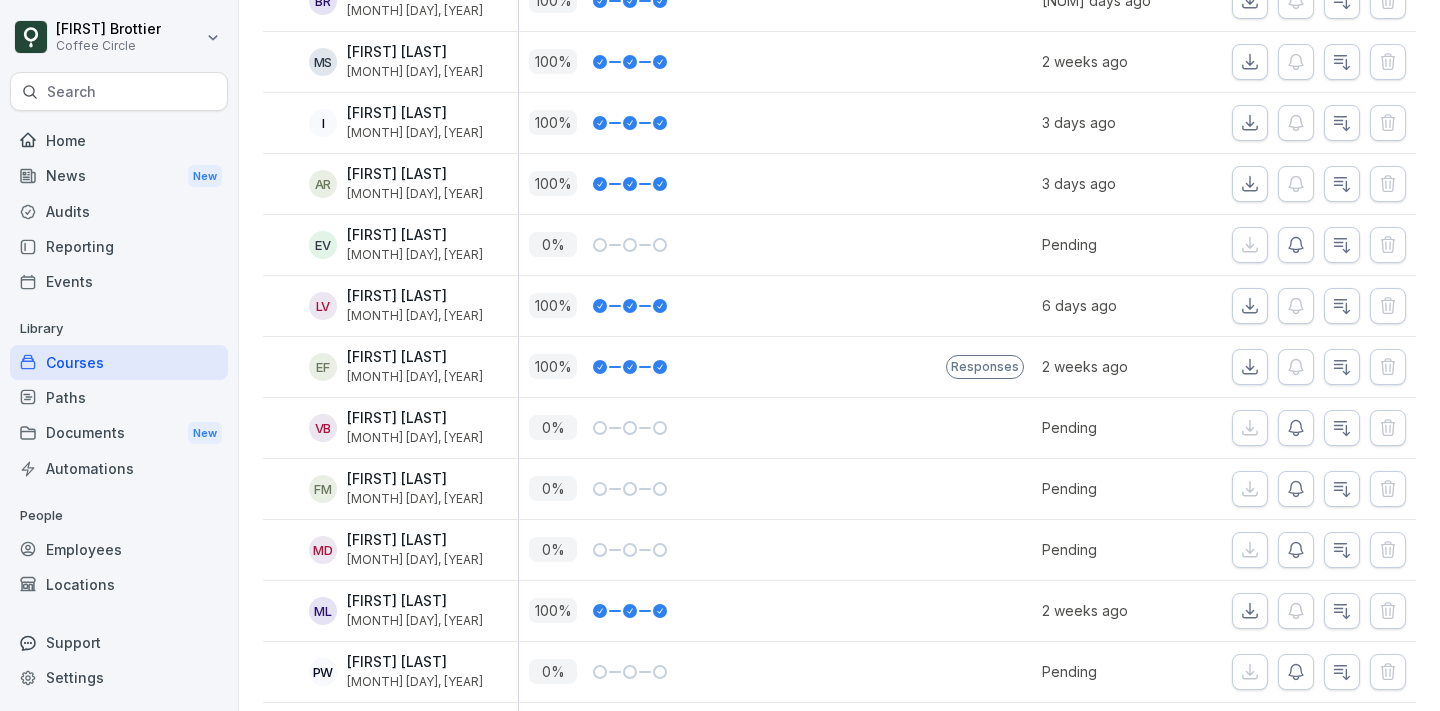 click on "Responses" at bounding box center [985, 367] 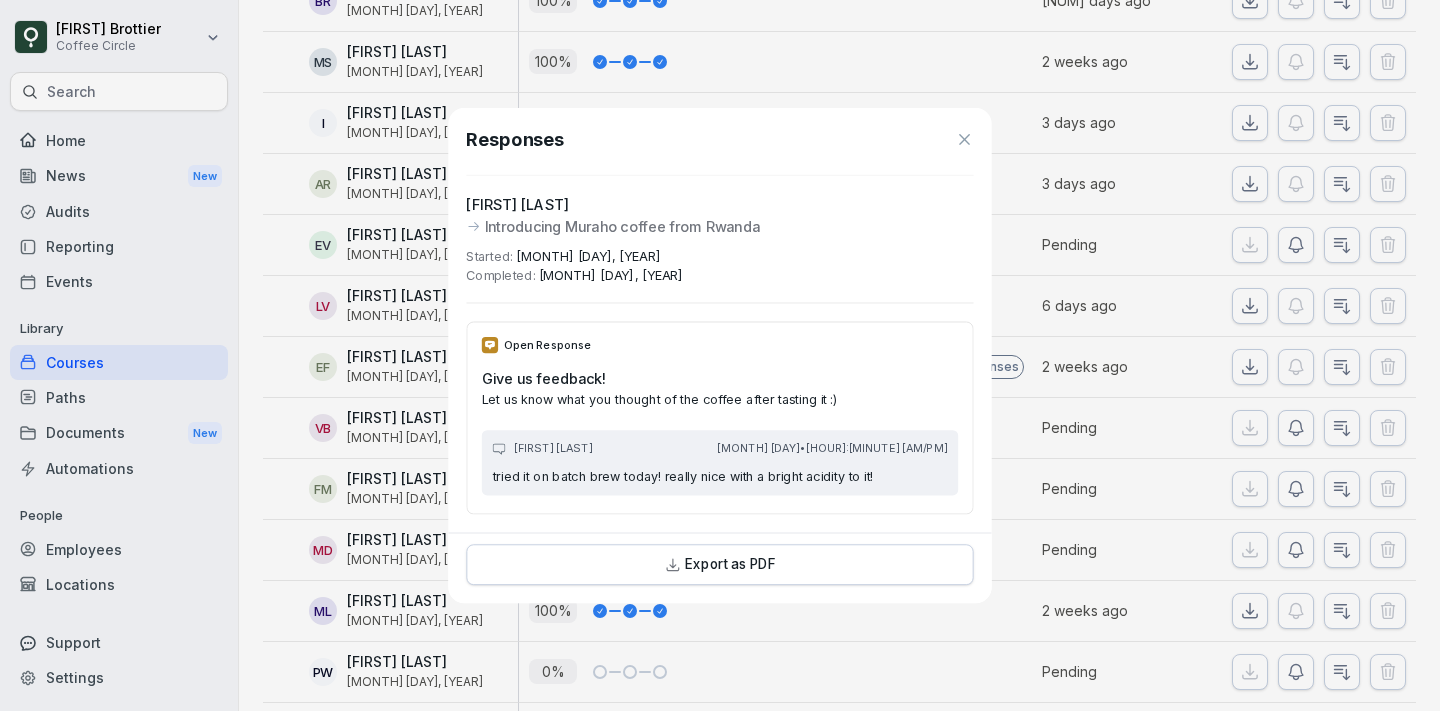 scroll, scrollTop: 1425, scrollLeft: 0, axis: vertical 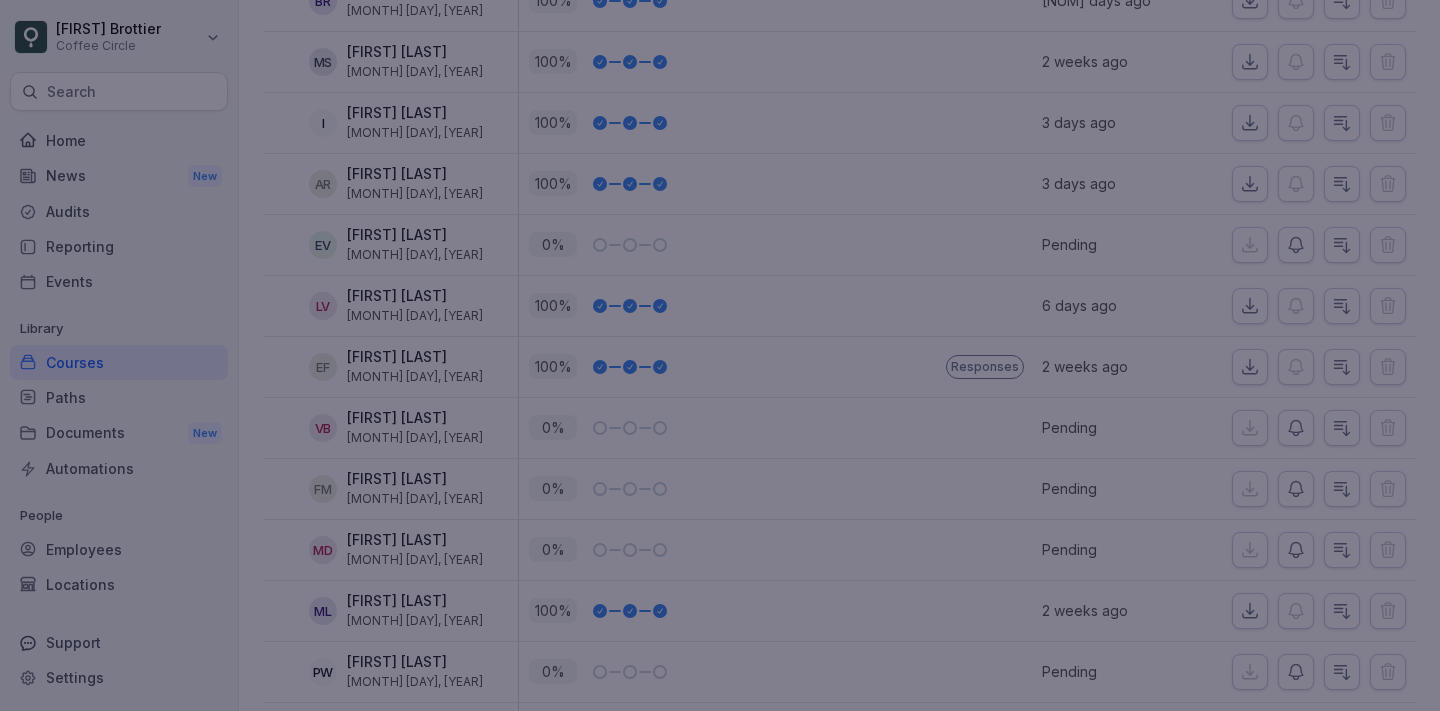 click at bounding box center (720, 355) 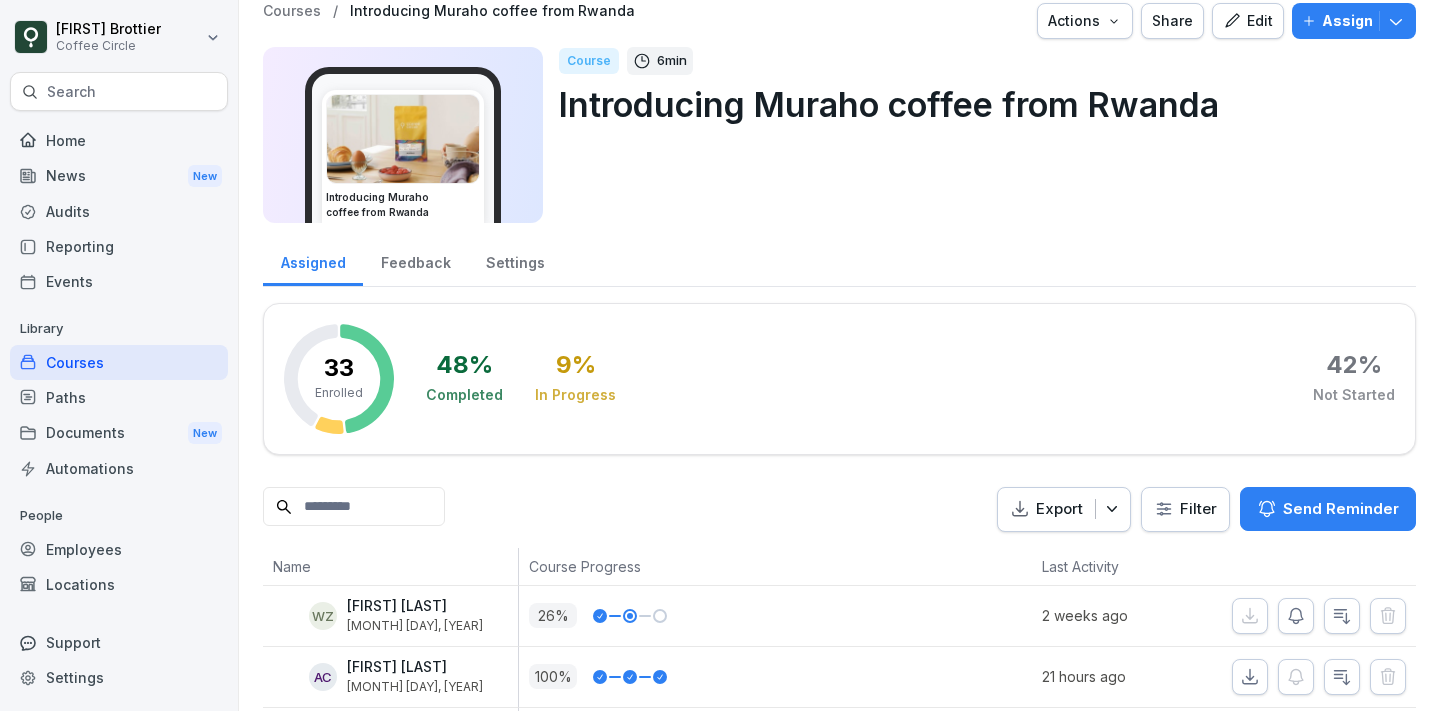 scroll, scrollTop: 16, scrollLeft: 0, axis: vertical 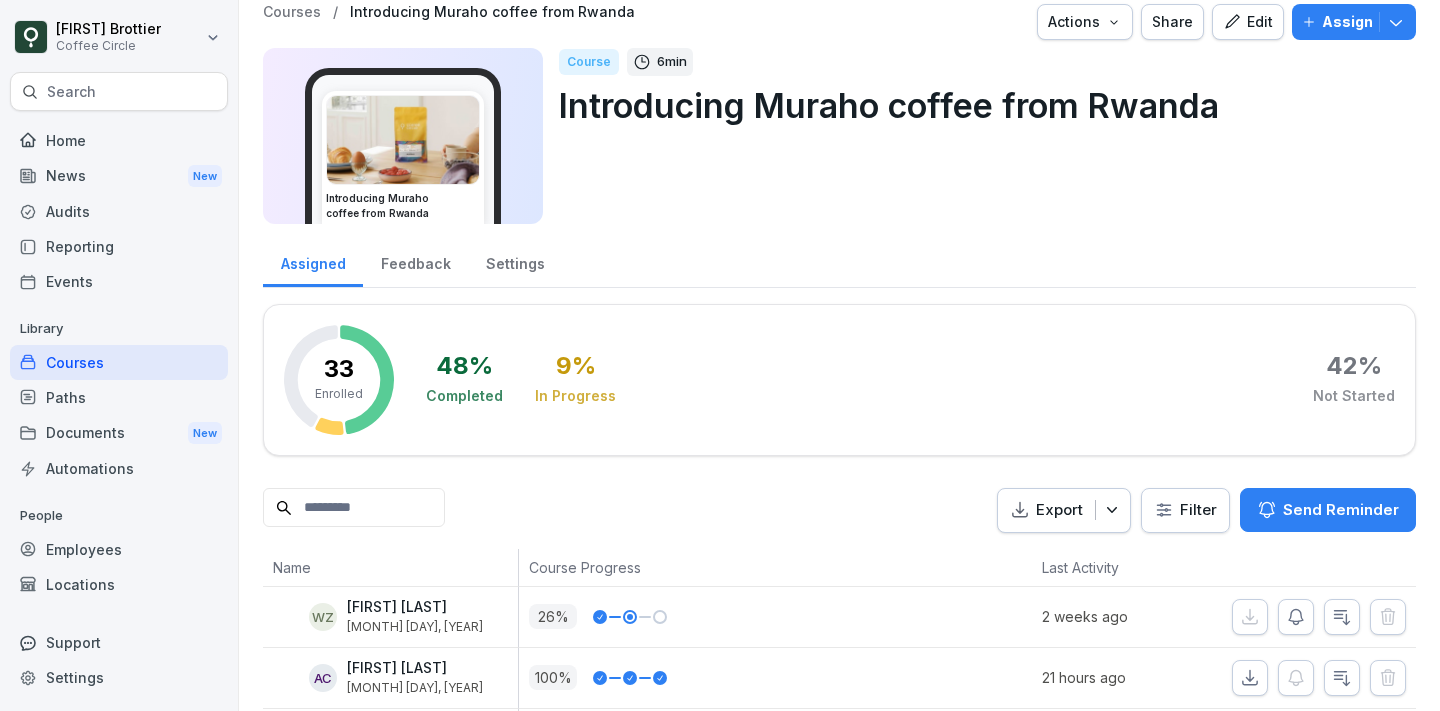 click on "Course 6  min Introducing Muraho coffee from Rwanda" at bounding box center (979, 136) 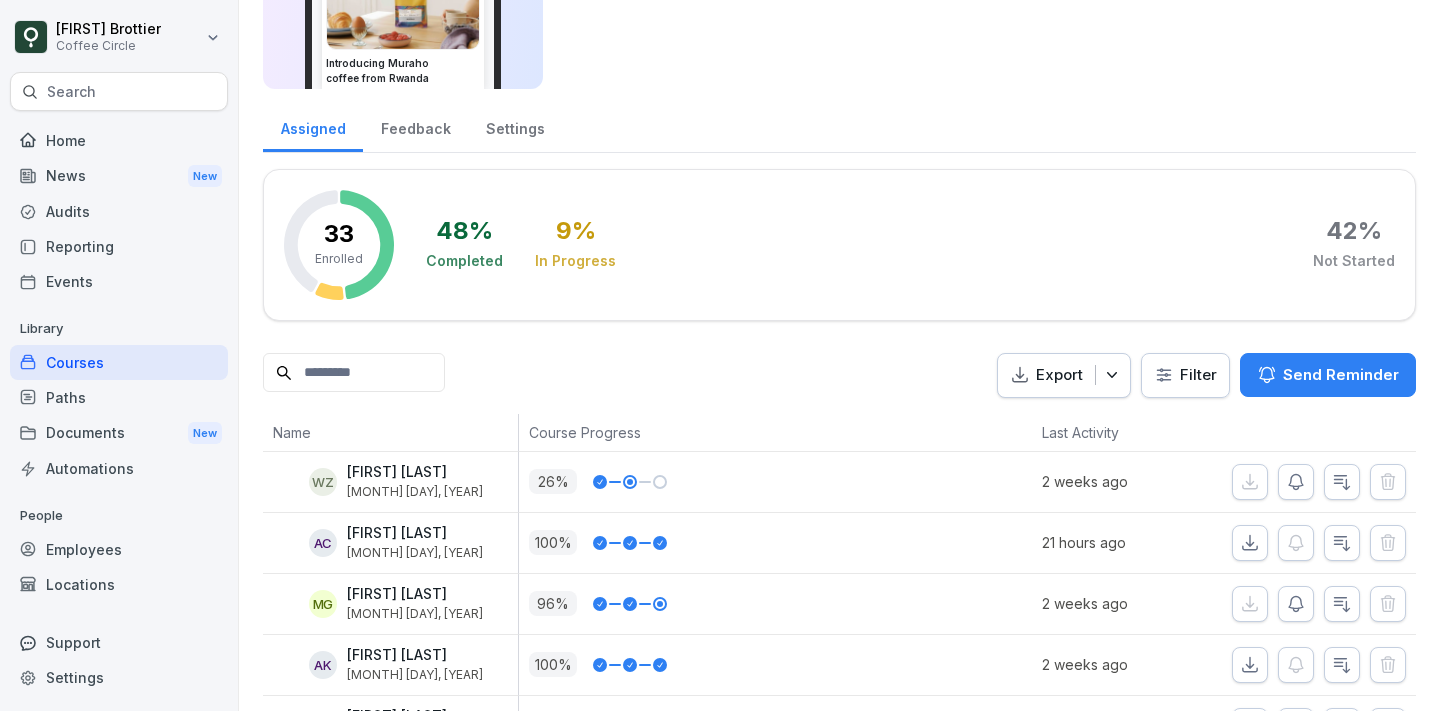 scroll, scrollTop: 0, scrollLeft: 0, axis: both 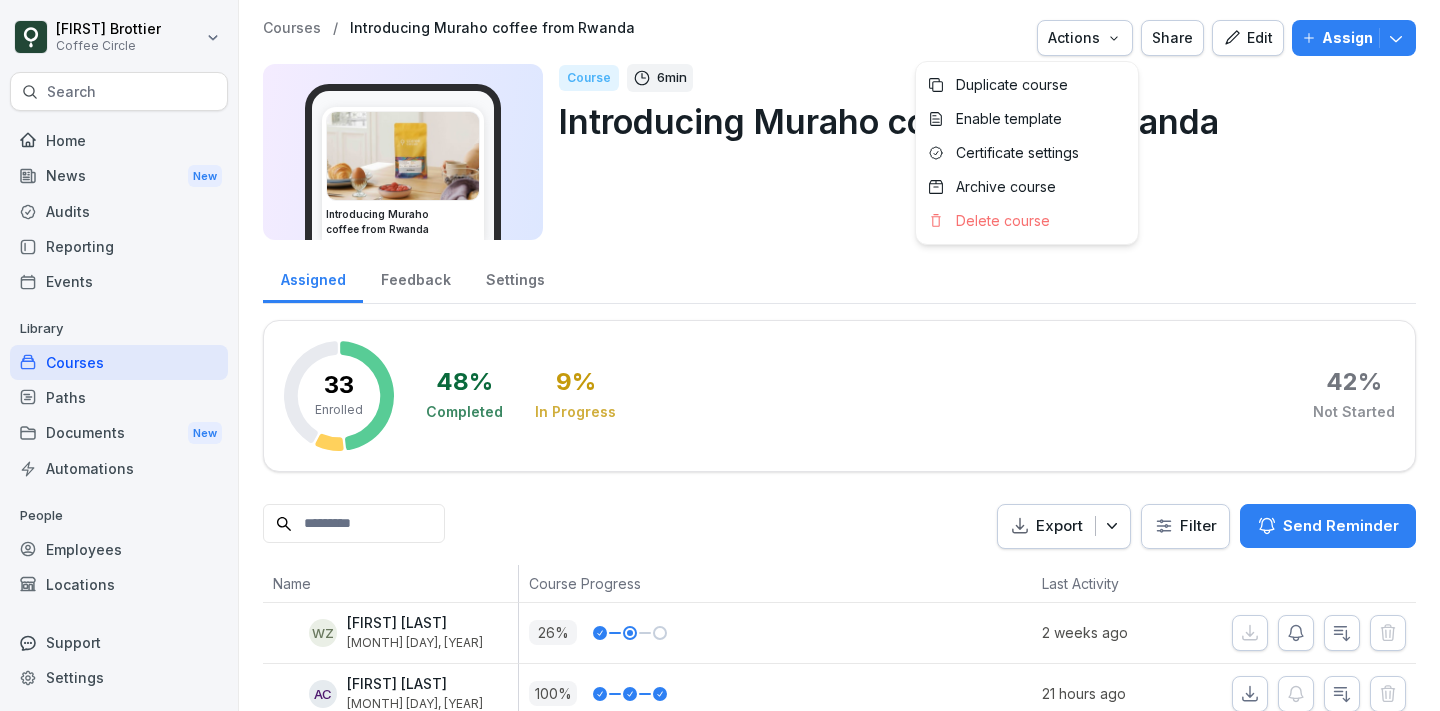 click 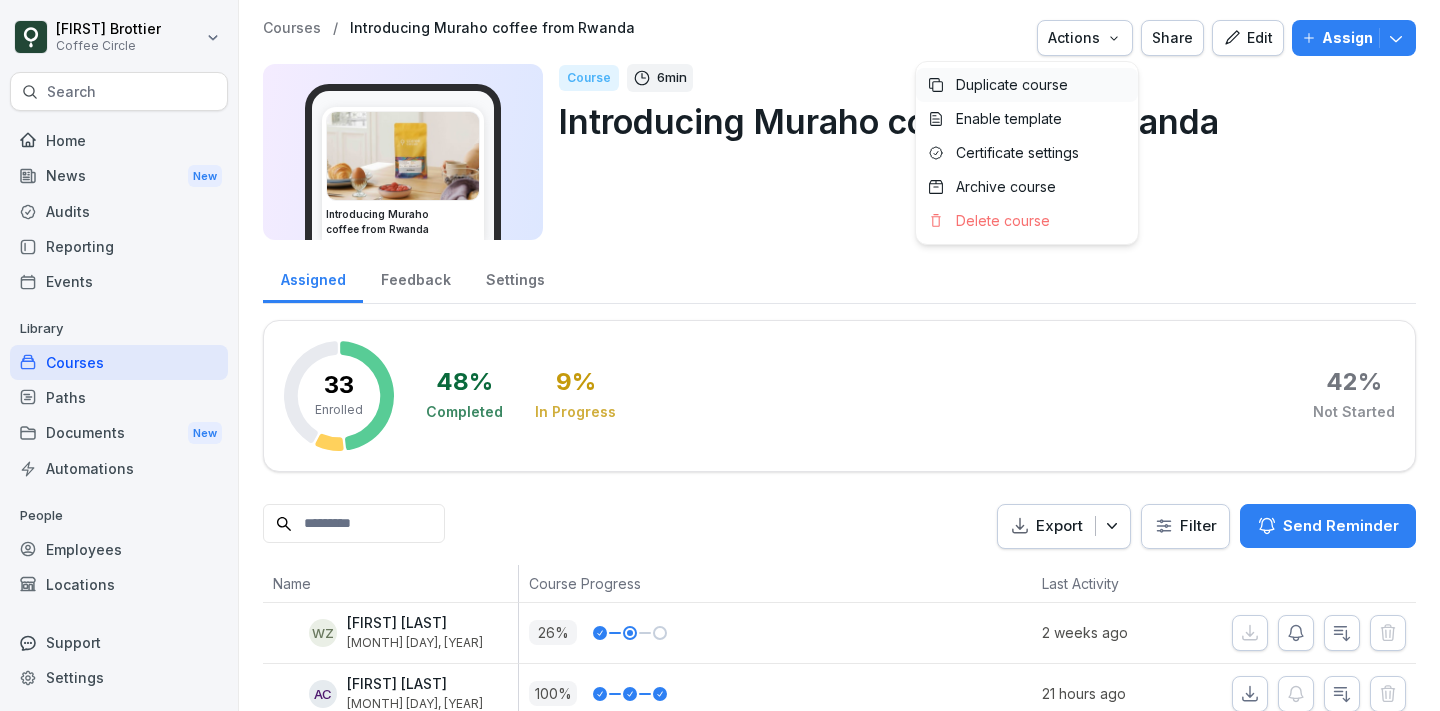 click on "Duplicate course" at bounding box center (1027, 85) 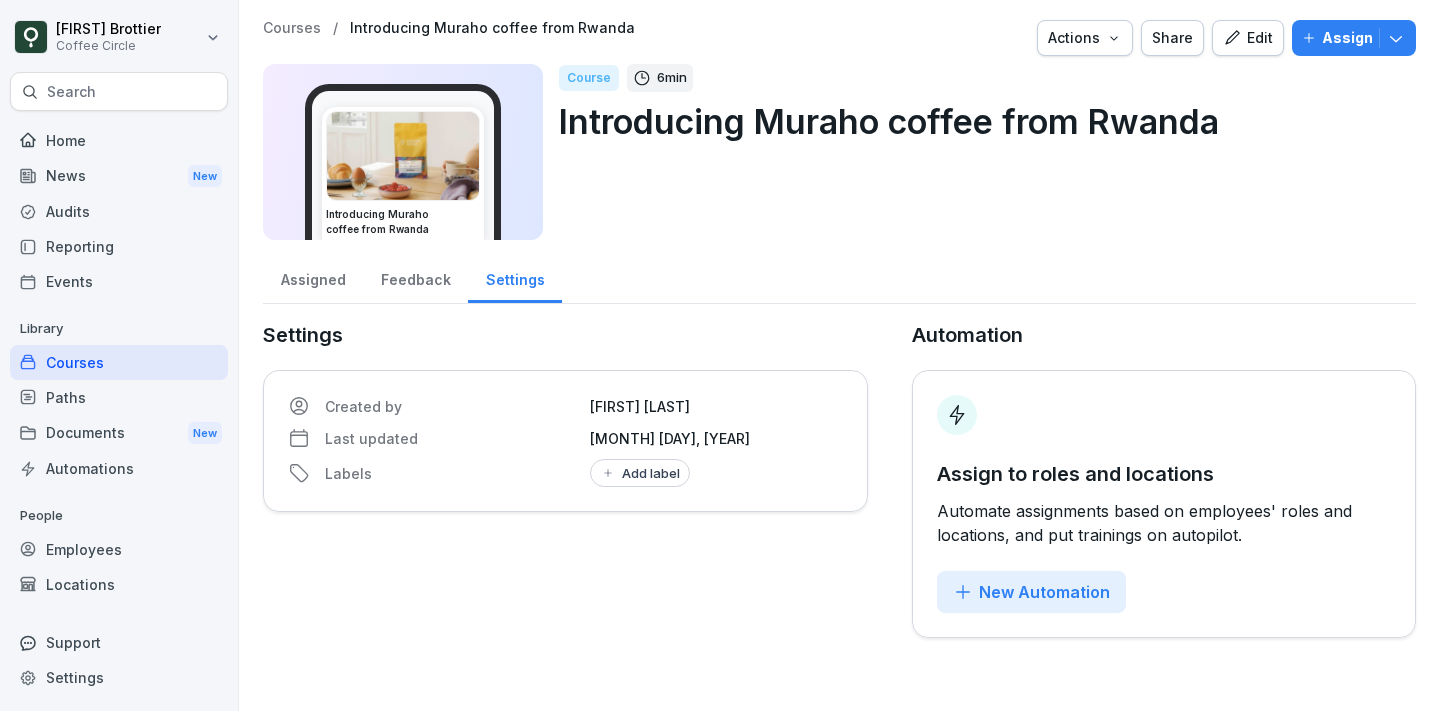 click on "Introducing Muraho coffee from Rwanda" at bounding box center [492, 28] 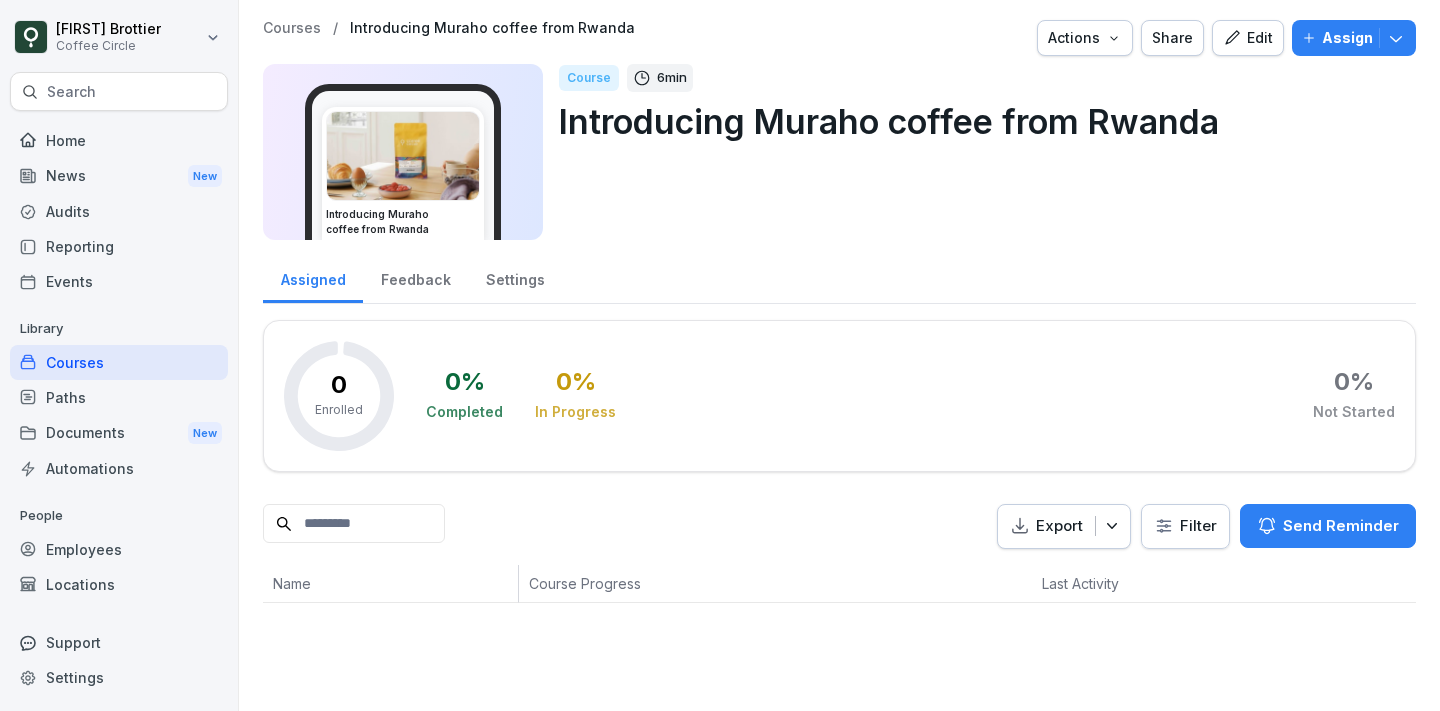 click on "Edit" at bounding box center [1248, 38] 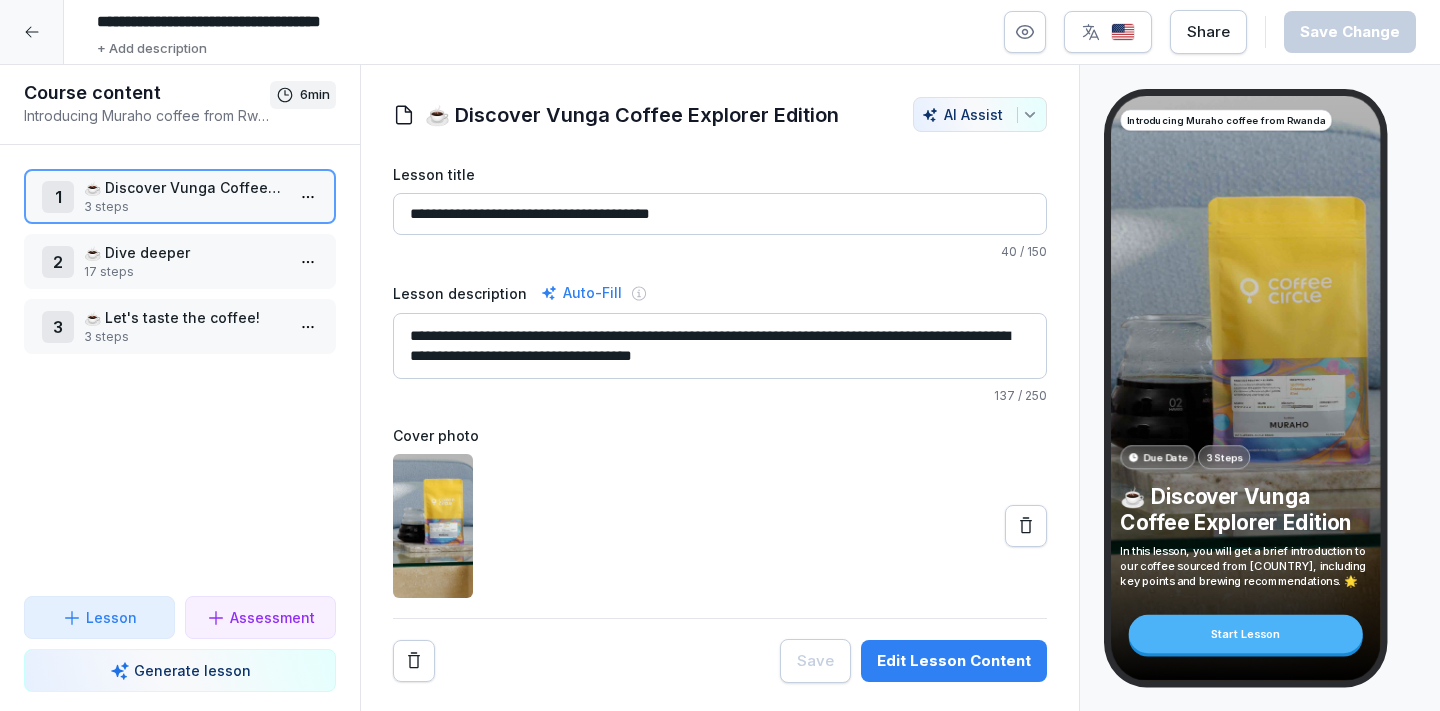 click on "**********" at bounding box center [388, 22] 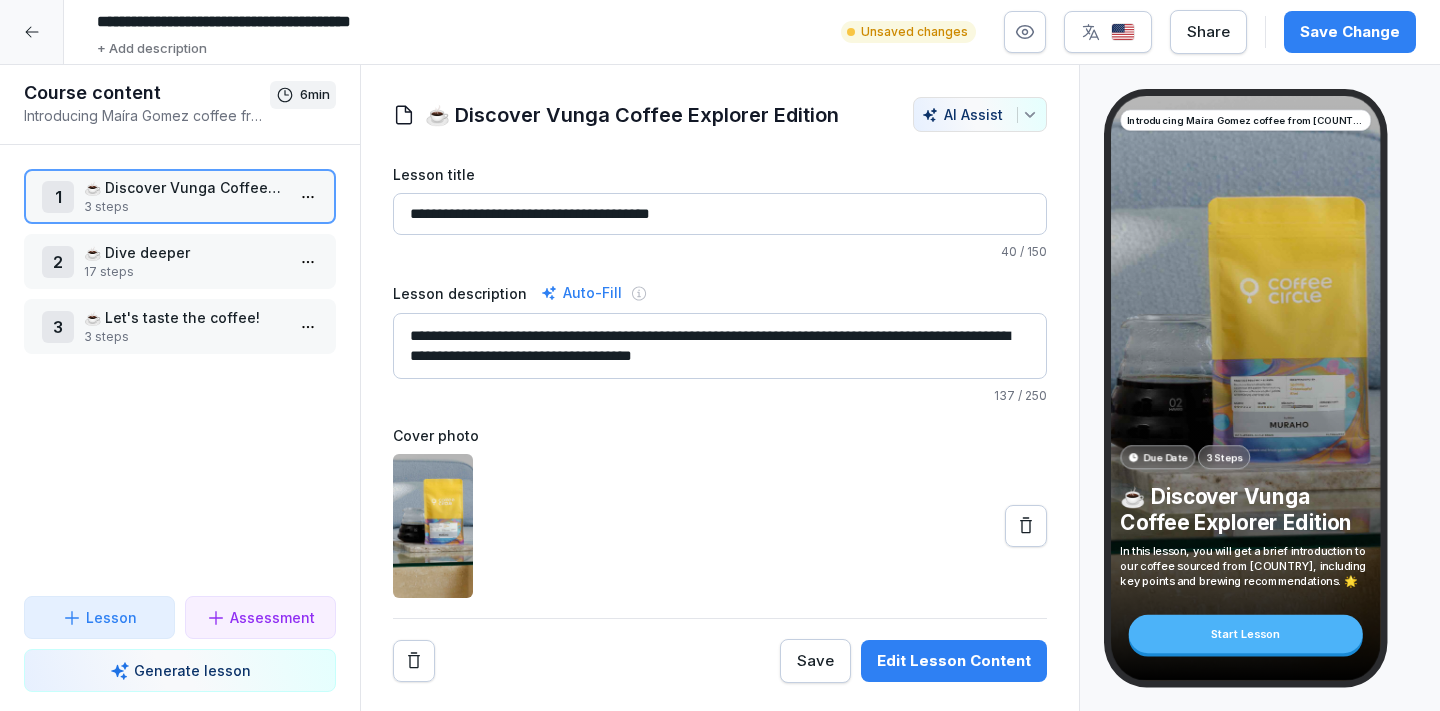 drag, startPoint x: 393, startPoint y: 22, endPoint x: 470, endPoint y: 28, distance: 77.23341 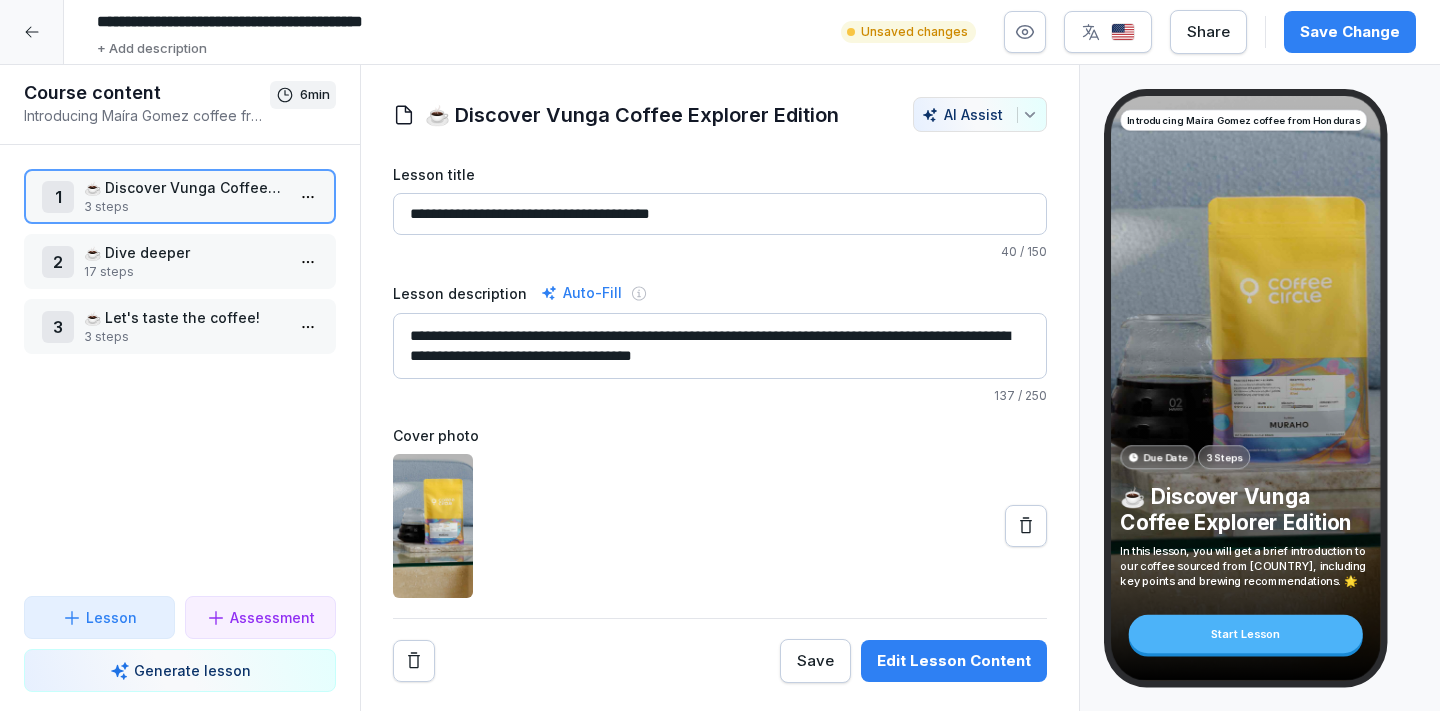 type on "**********" 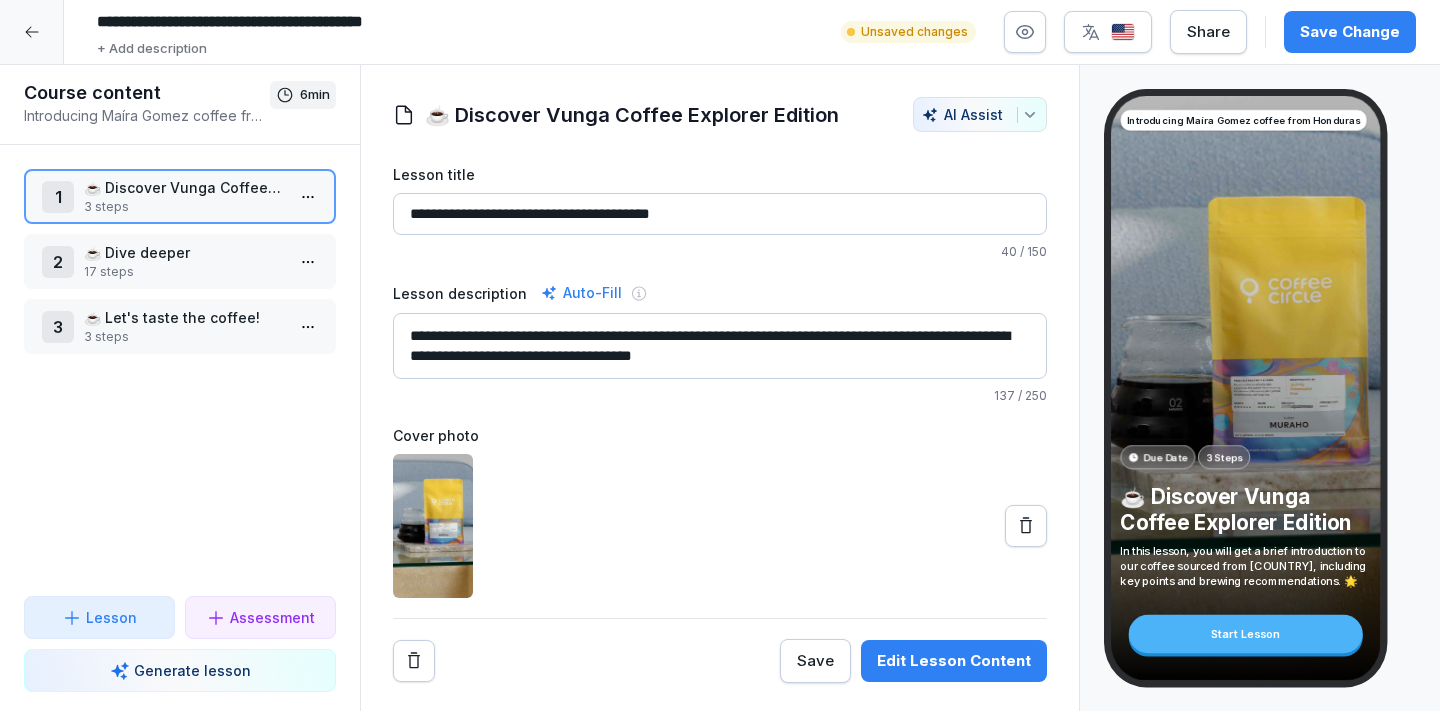 drag, startPoint x: 542, startPoint y: 215, endPoint x: 496, endPoint y: 212, distance: 46.09772 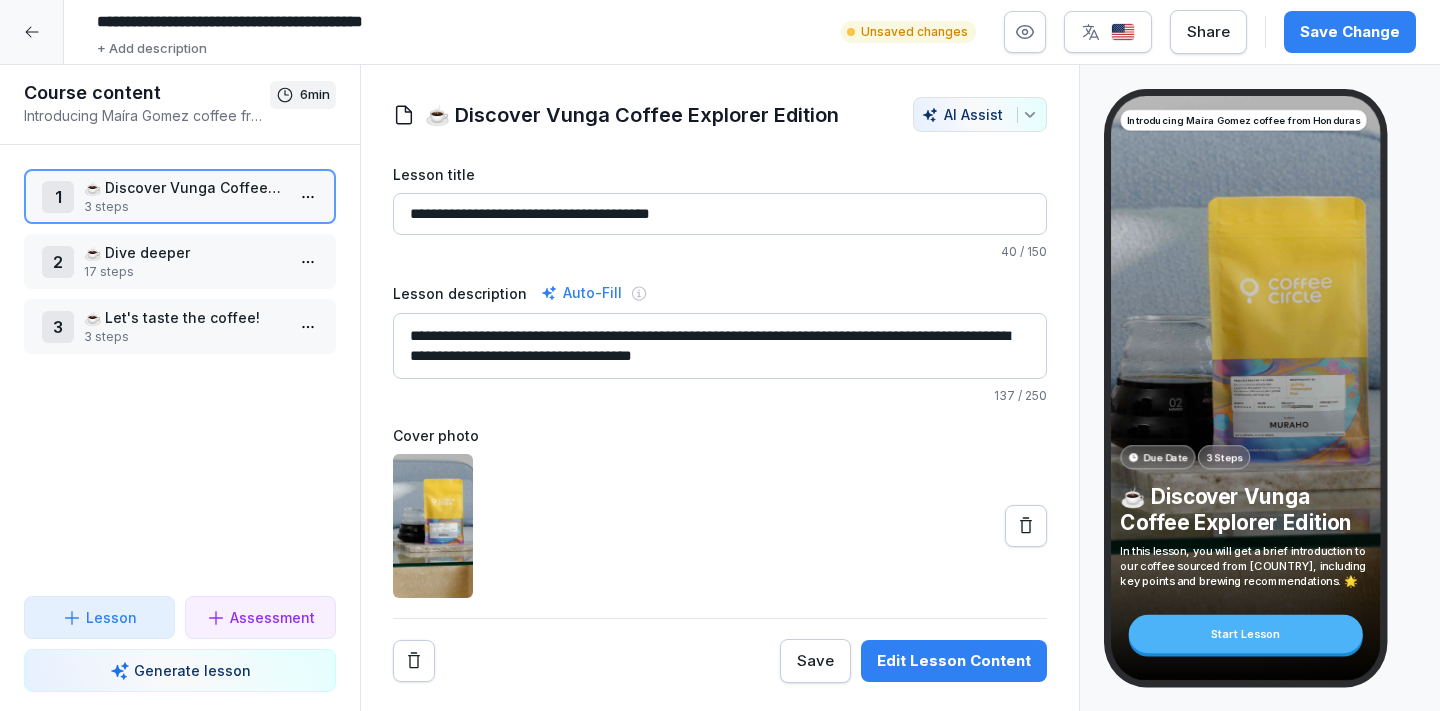 click on "**********" at bounding box center (720, 214) 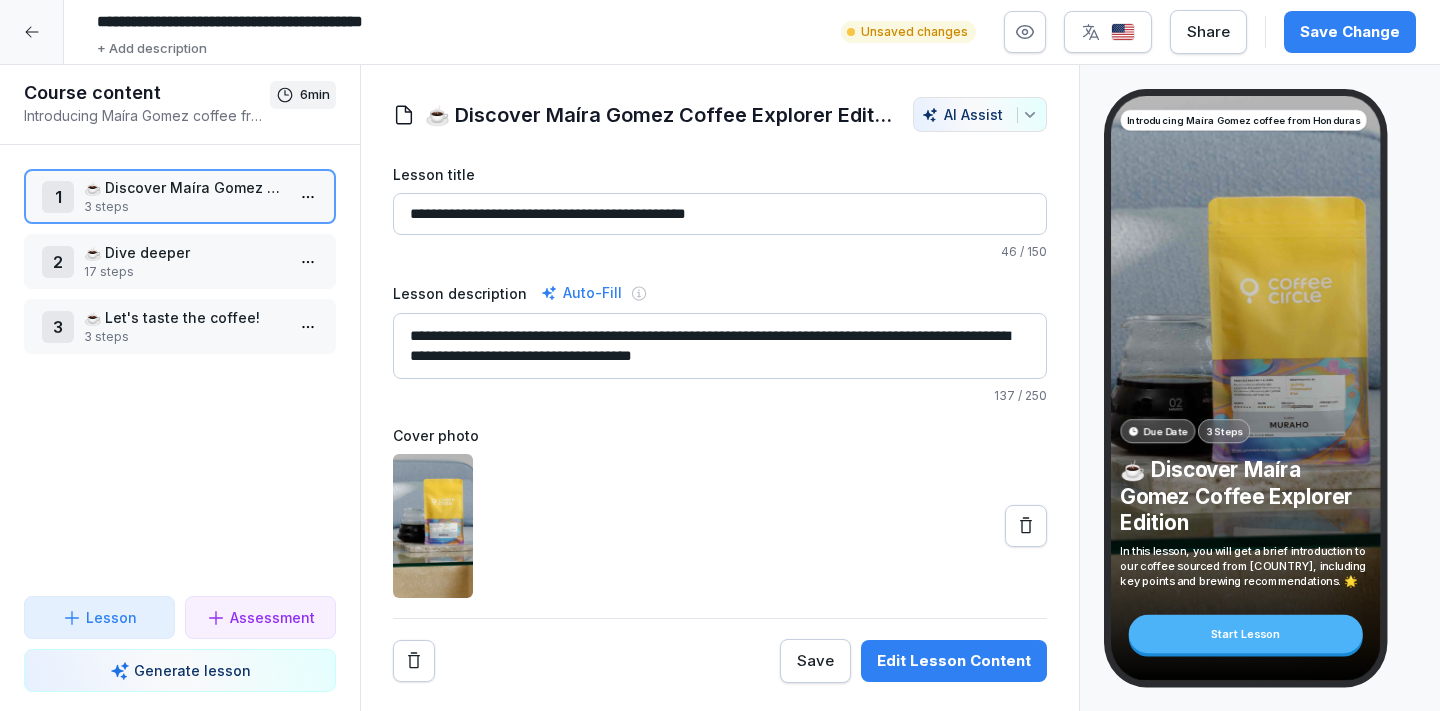 type on "**********" 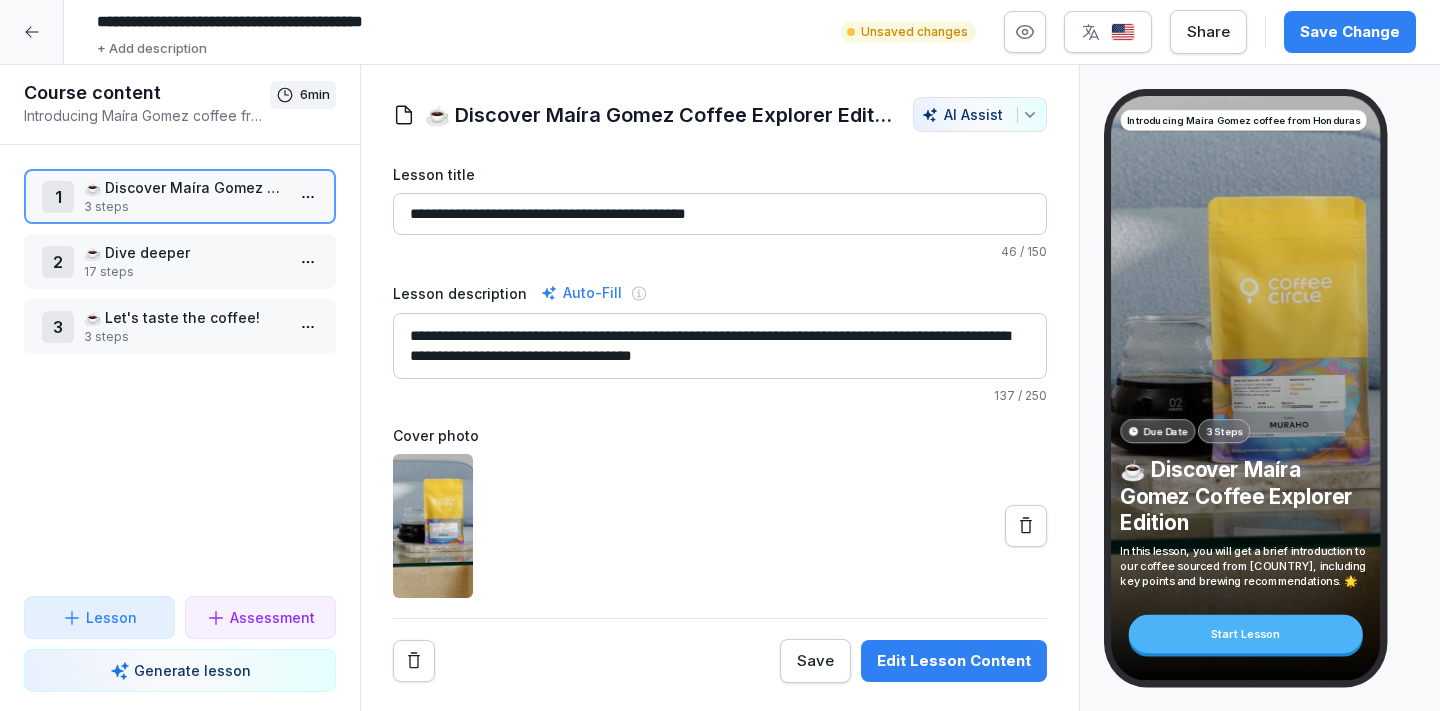 click on "Save Change" at bounding box center (1350, 32) 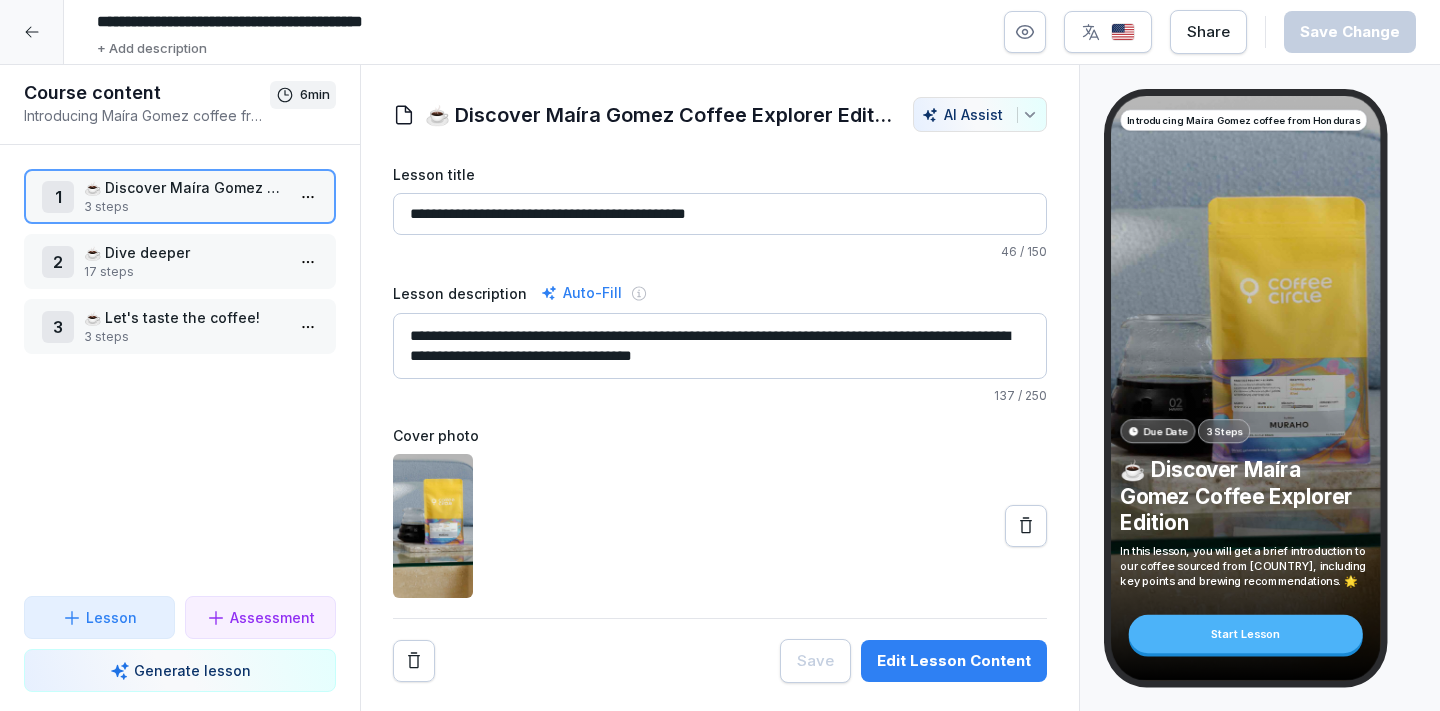 click at bounding box center (1026, 526) 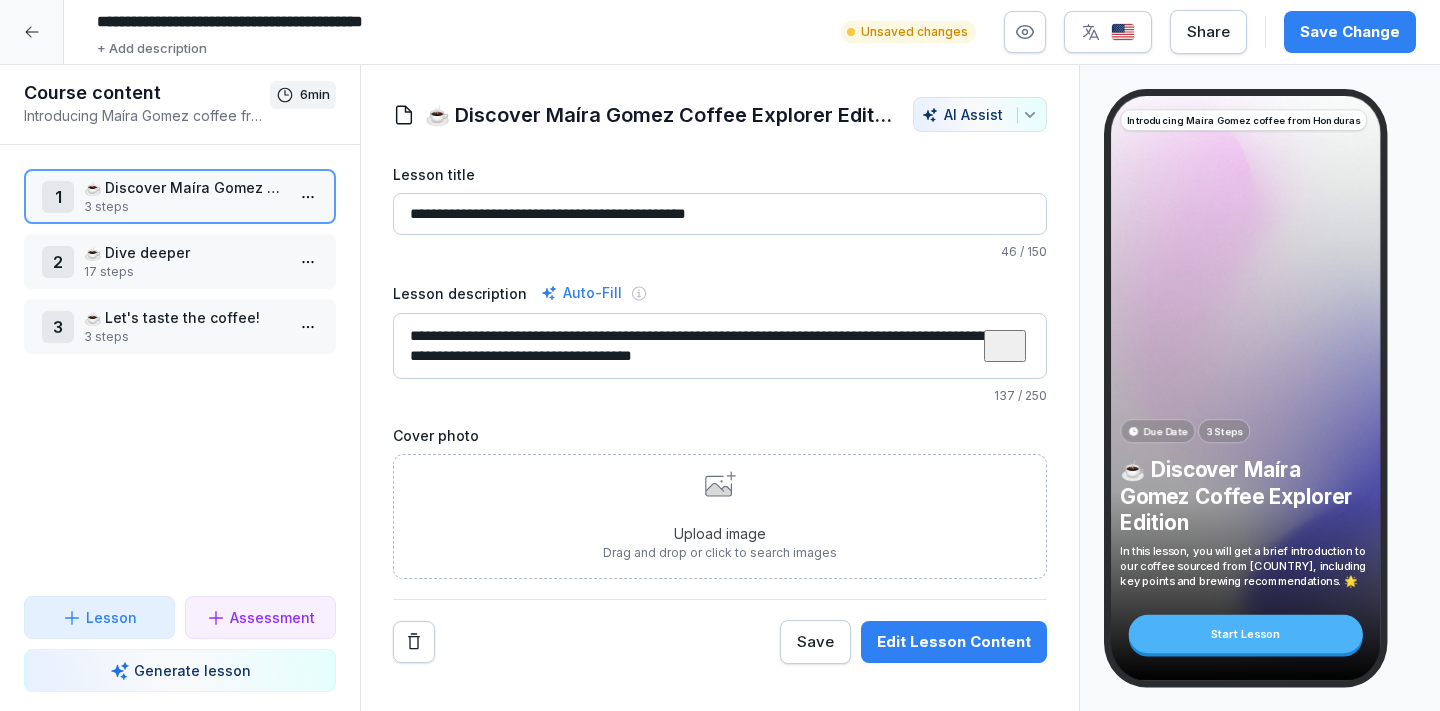 drag, startPoint x: 929, startPoint y: 331, endPoint x: 986, endPoint y: 334, distance: 57.07889 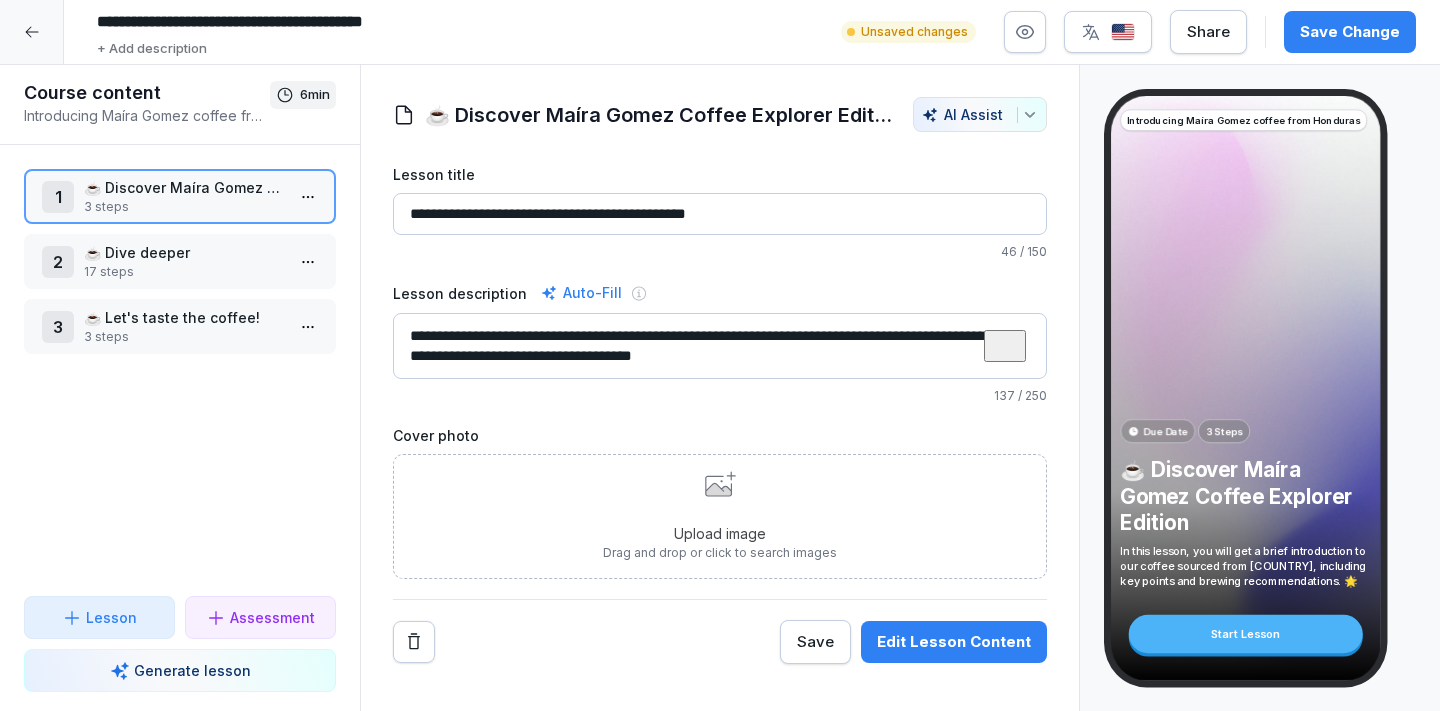click on "**********" at bounding box center (720, 346) 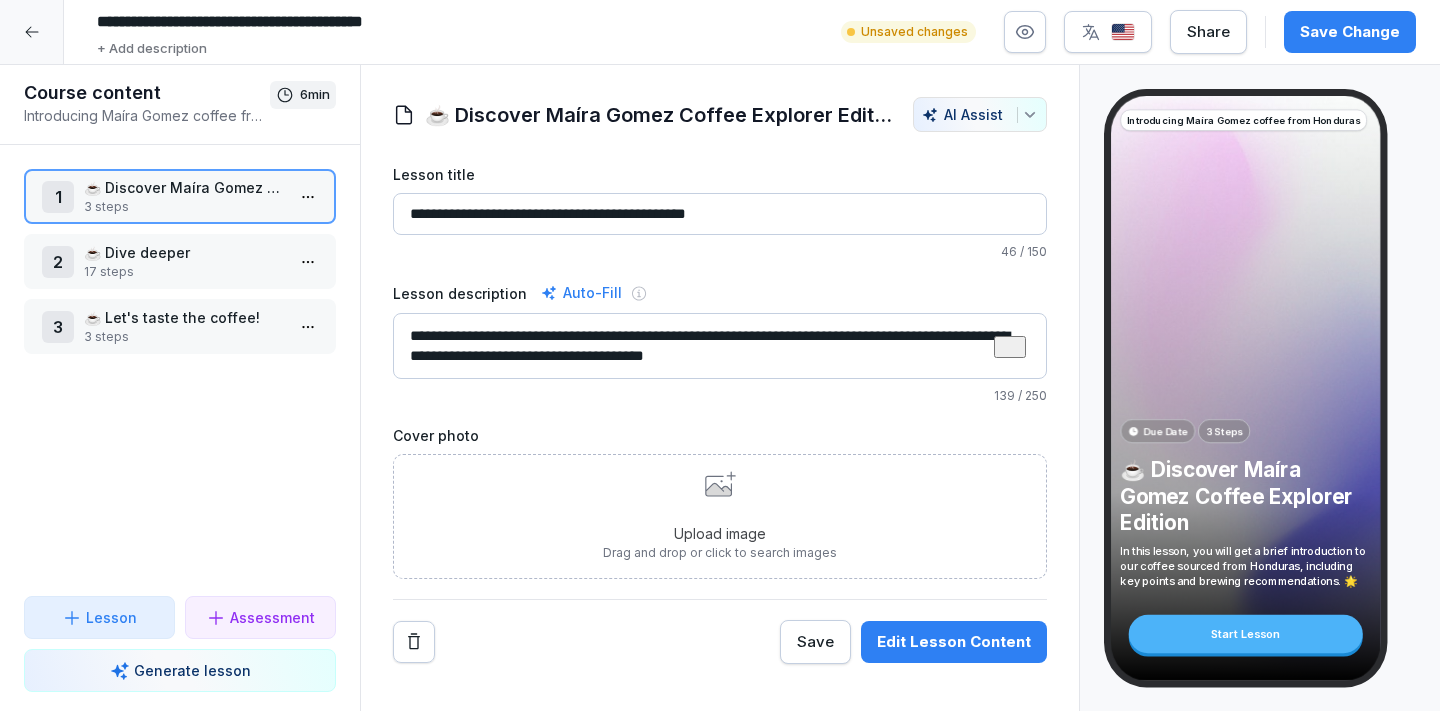 type on "**********" 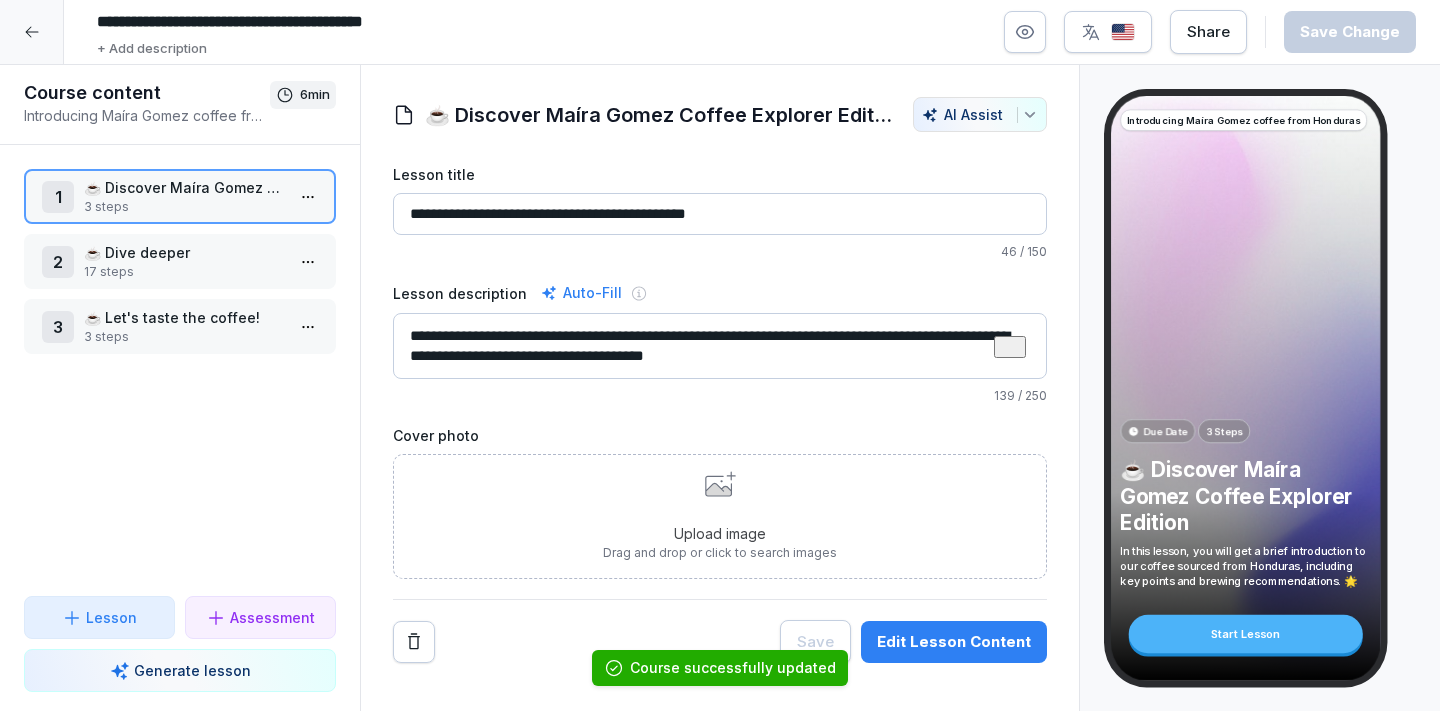 click on "17 steps" at bounding box center [184, 272] 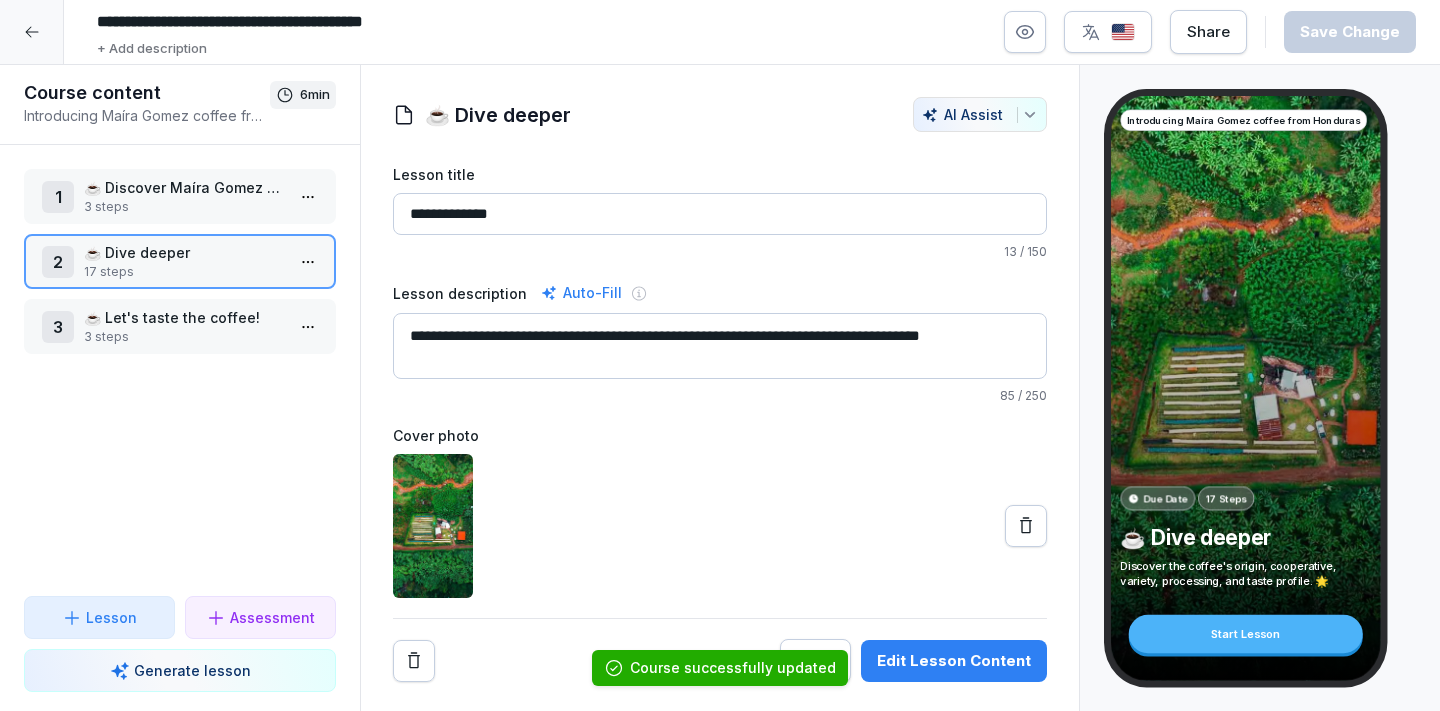 click 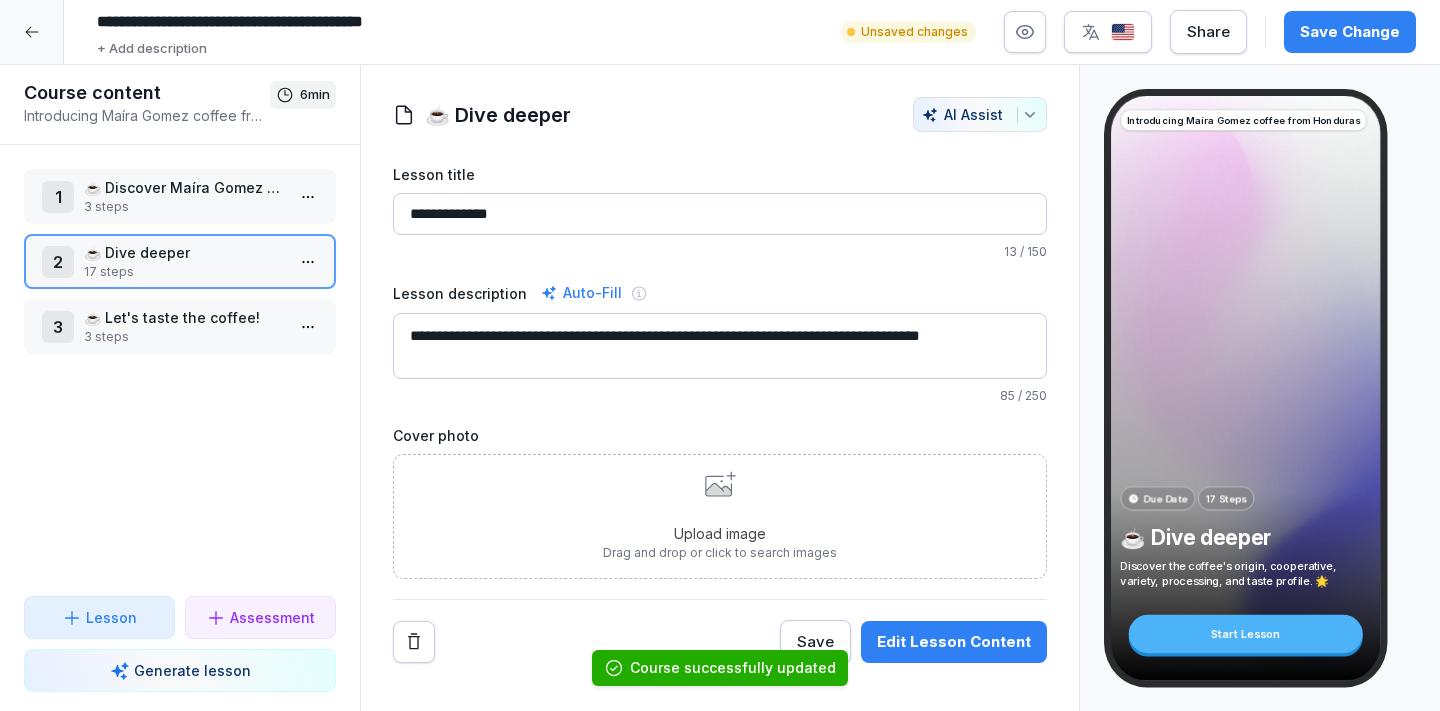 click on "☕️ Let's taste the coffee!" at bounding box center (184, 317) 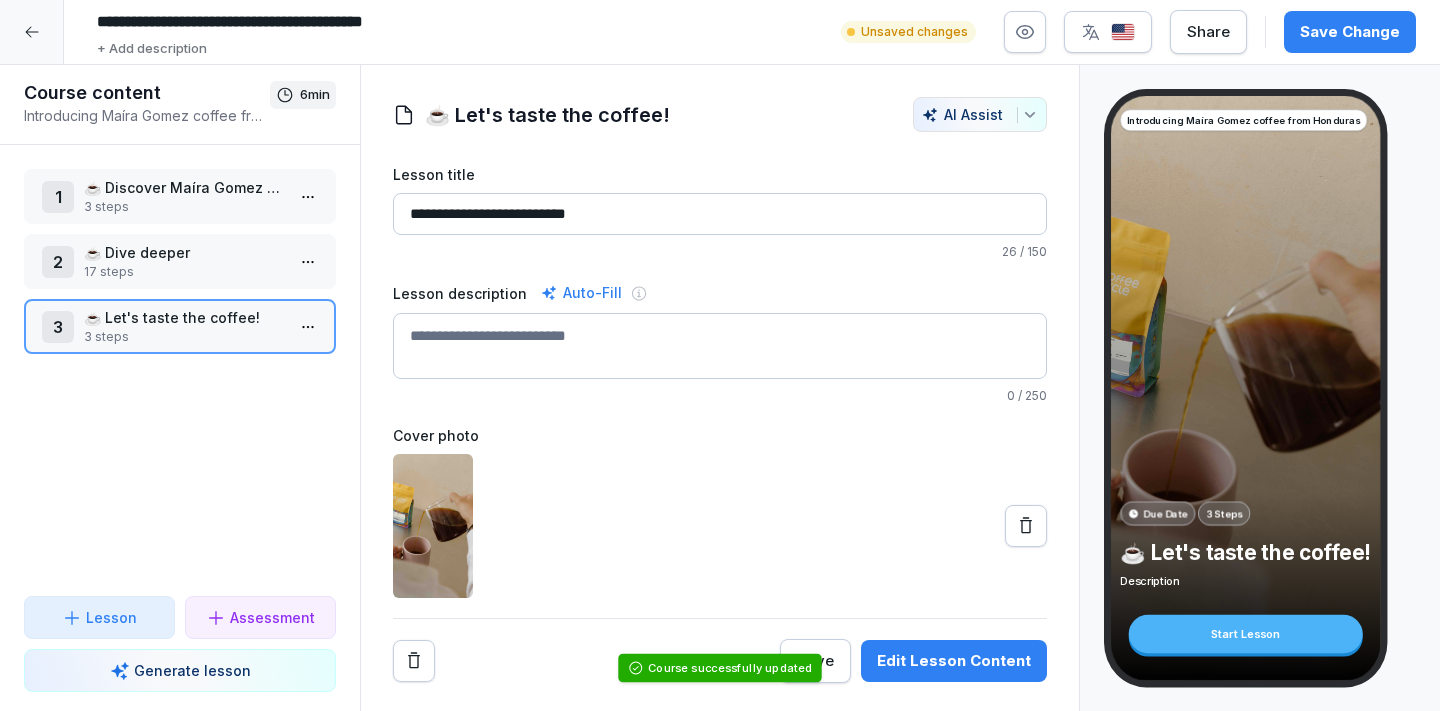 click at bounding box center (1026, 526) 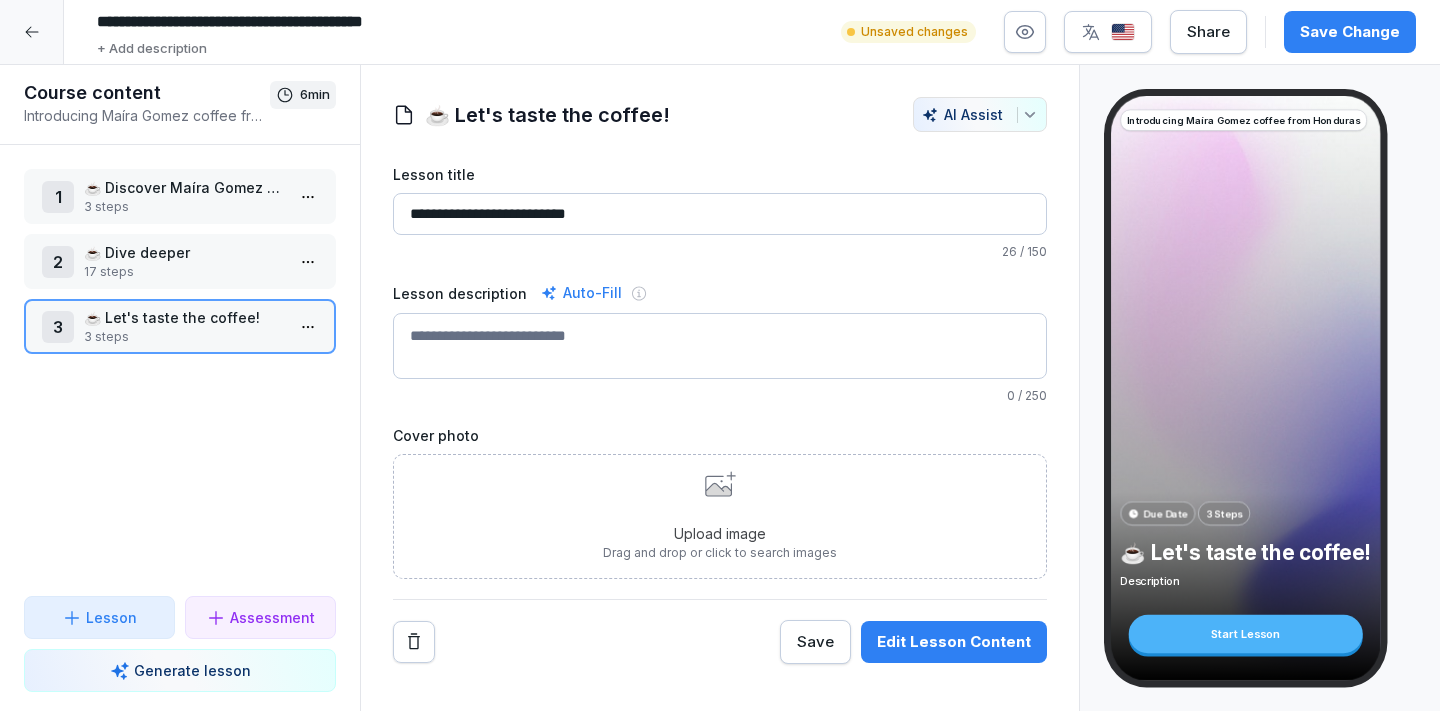 click on "☕ Discover Maíra Gomez Coffee Explorer Edition" at bounding box center (184, 187) 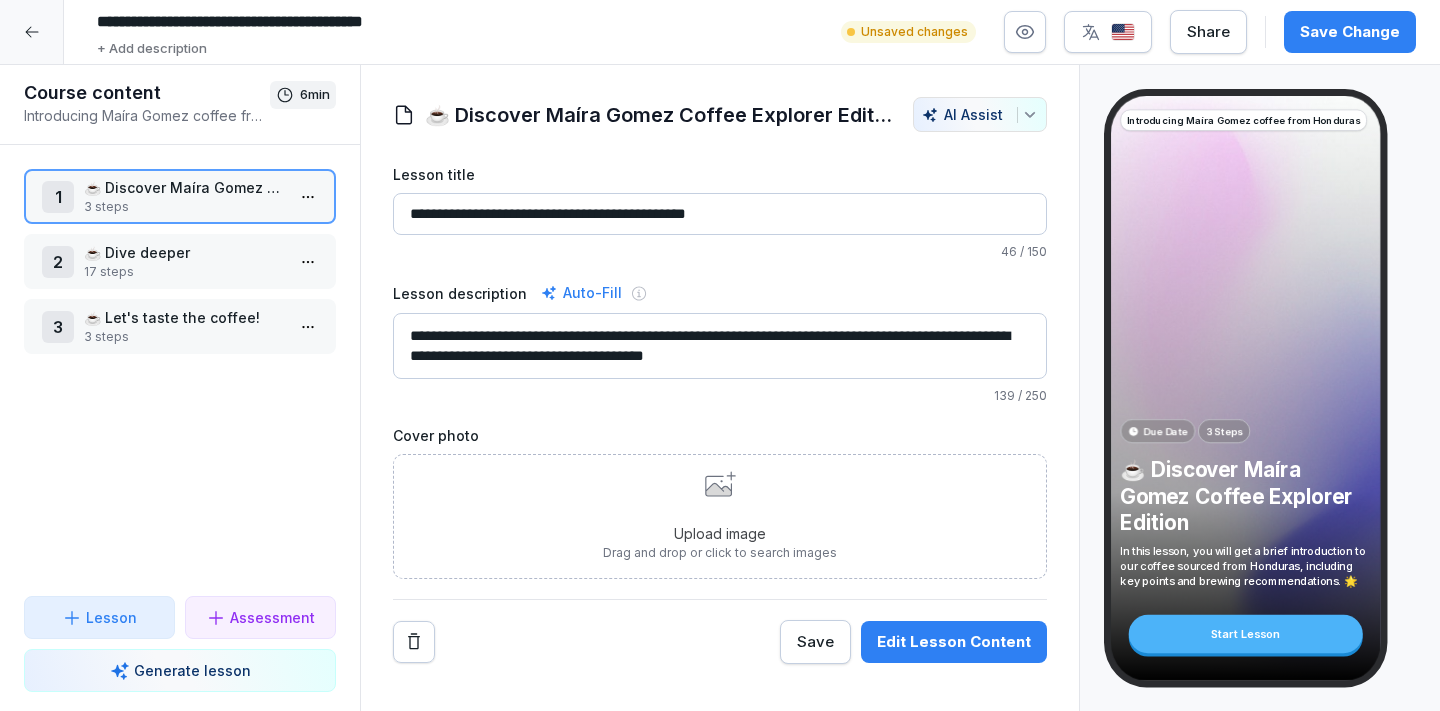 click on "Edit Lesson Content" at bounding box center [954, 642] 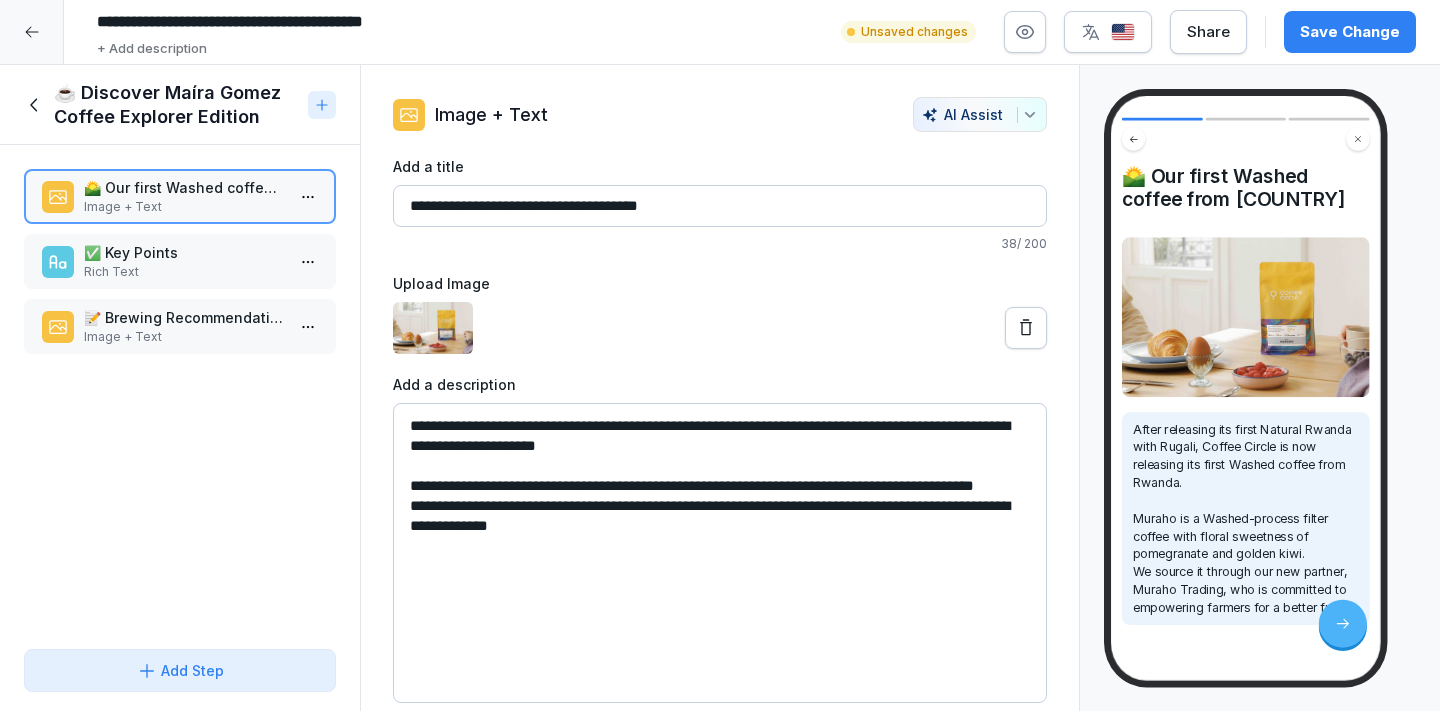 click 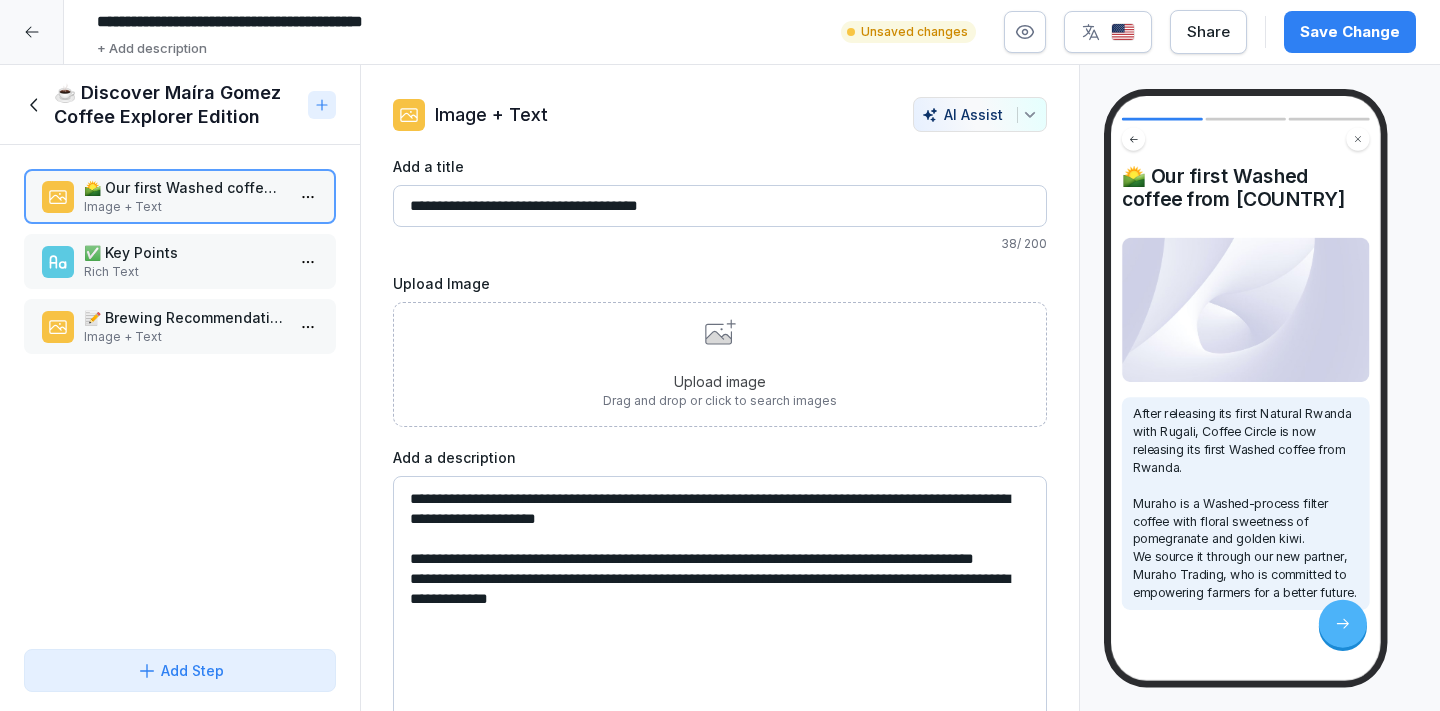 click at bounding box center (730, 114) 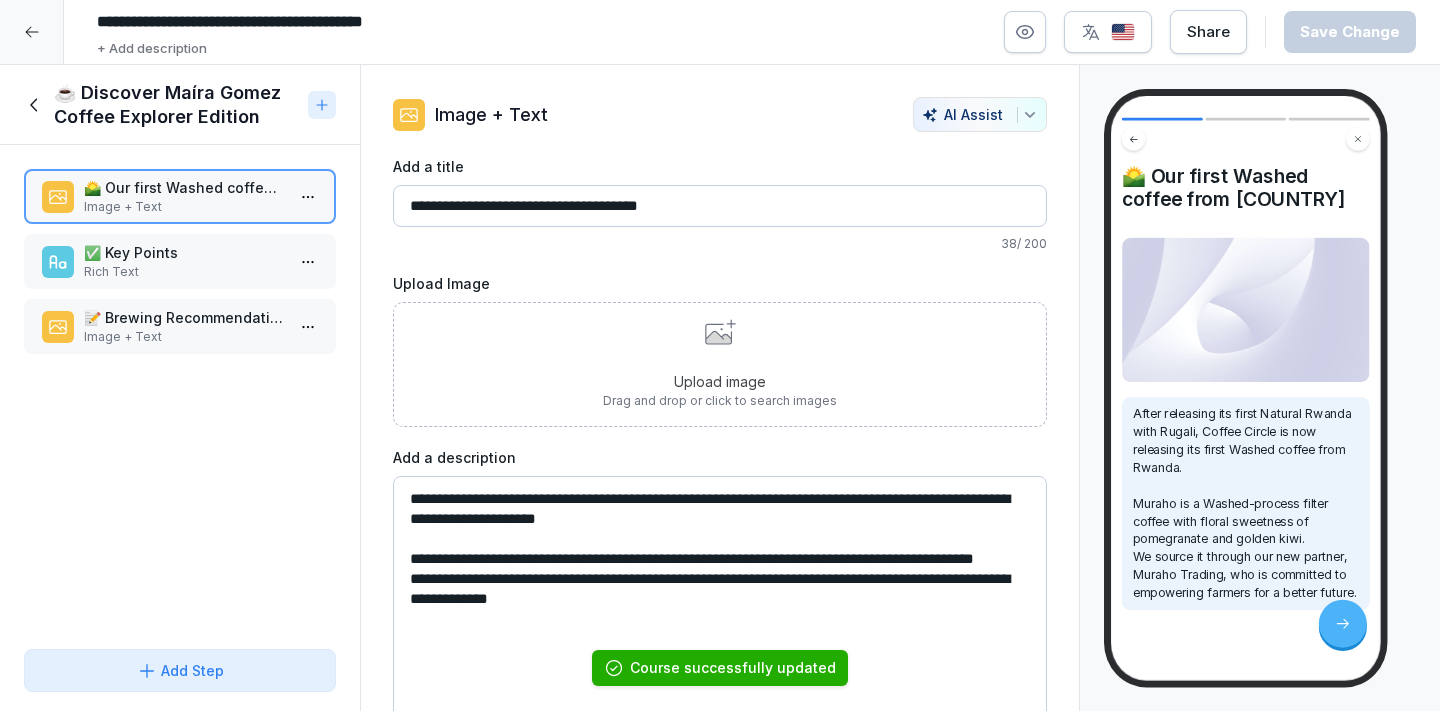 click on "✅ Key Points" at bounding box center [184, 252] 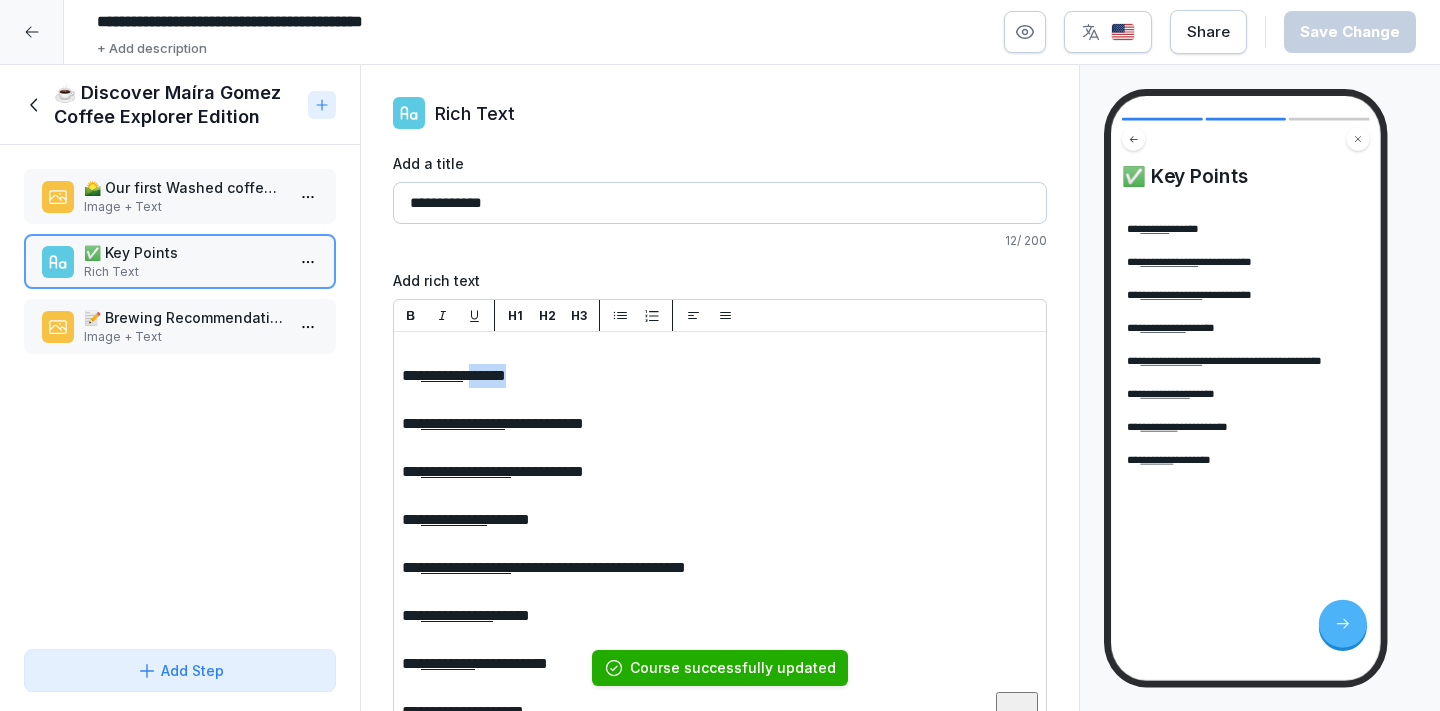 drag, startPoint x: 479, startPoint y: 379, endPoint x: 613, endPoint y: 377, distance: 134.01492 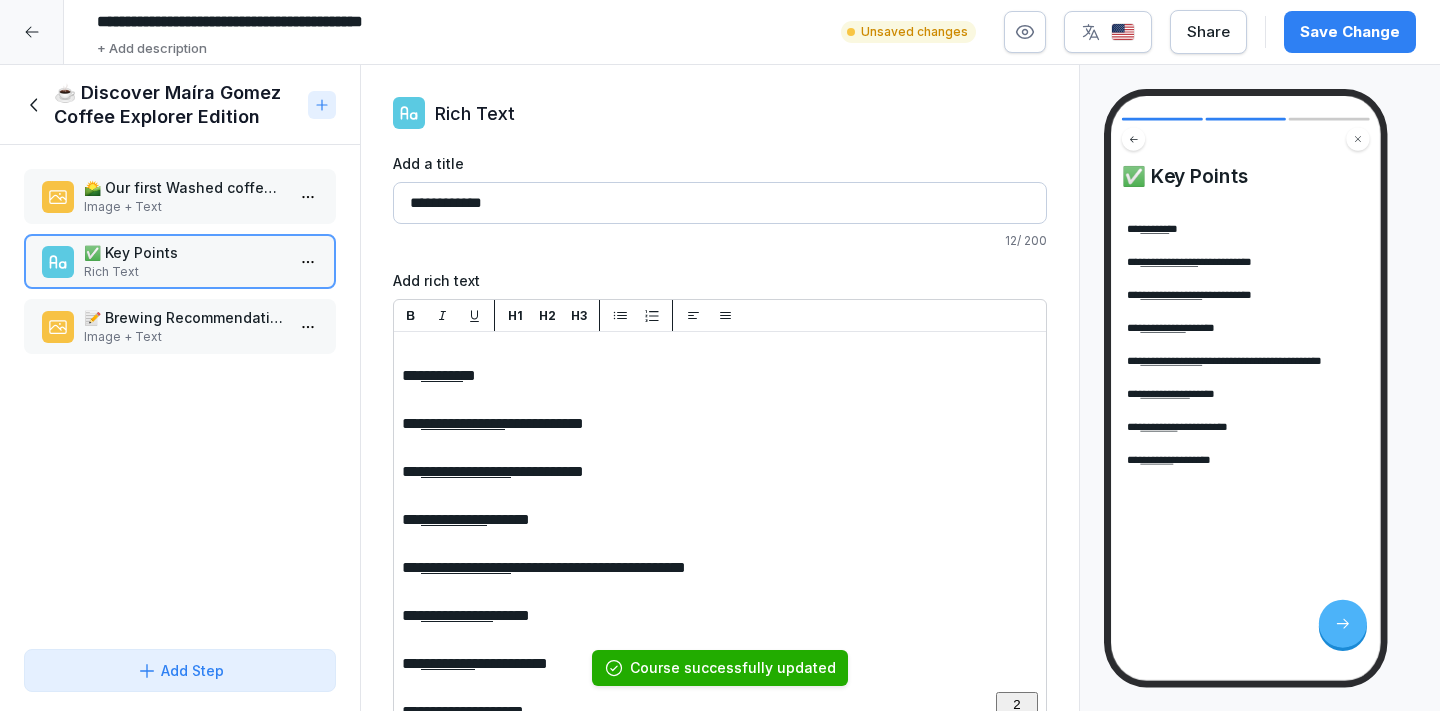type 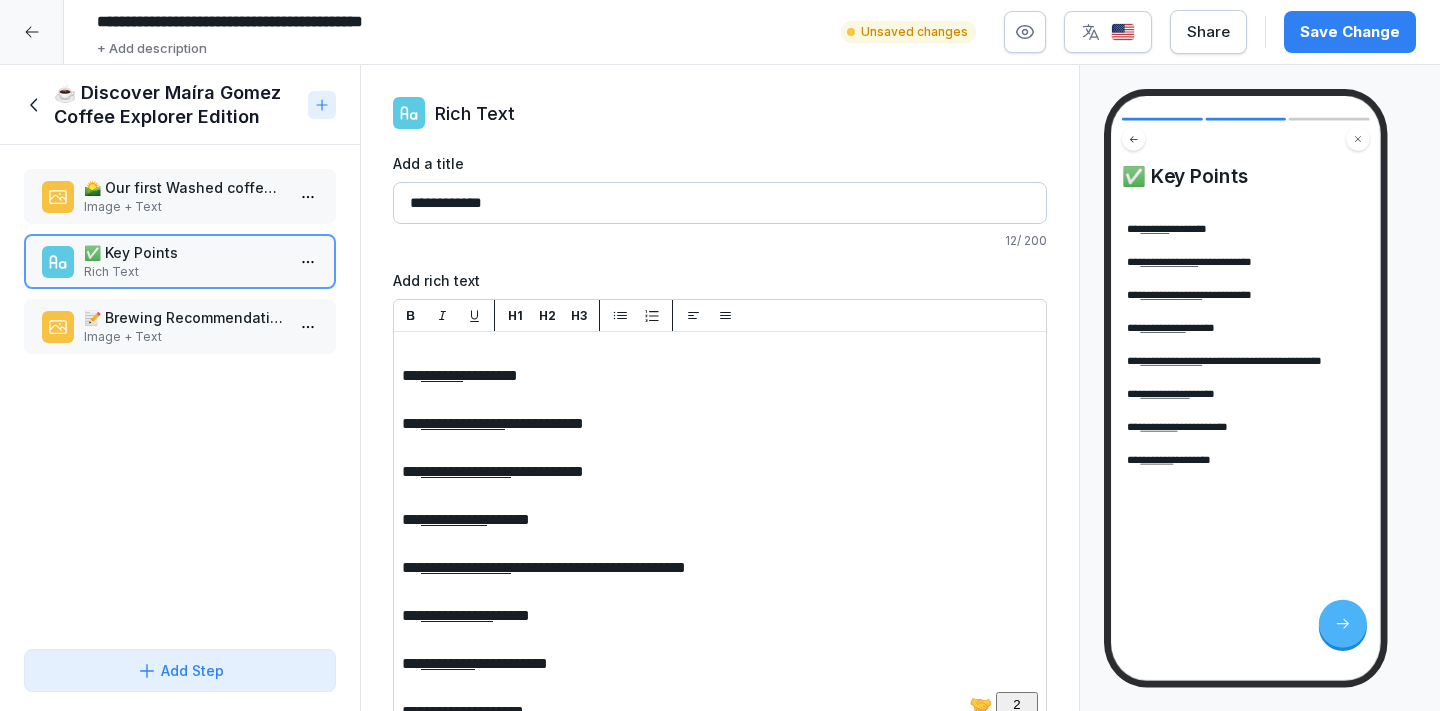 drag, startPoint x: 541, startPoint y: 474, endPoint x: 679, endPoint y: 477, distance: 138.03261 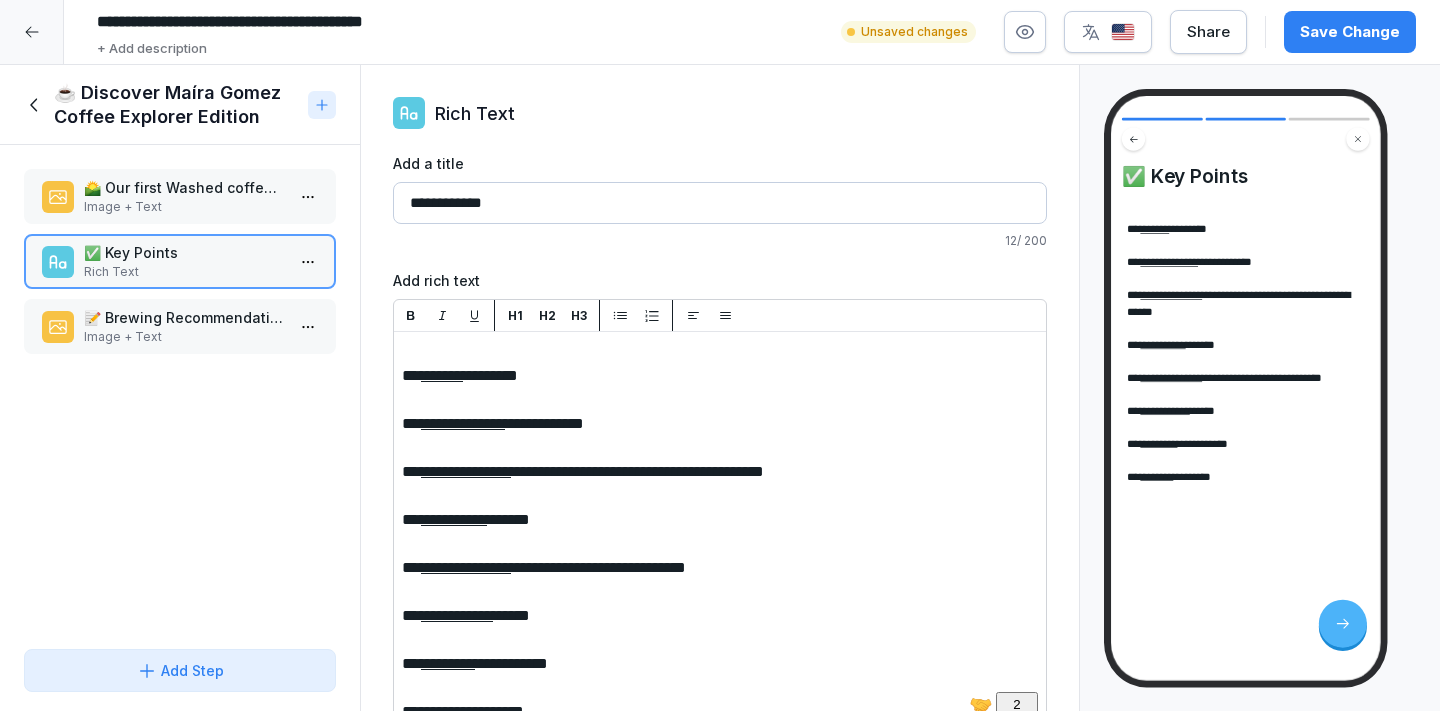 scroll, scrollTop: 22, scrollLeft: 0, axis: vertical 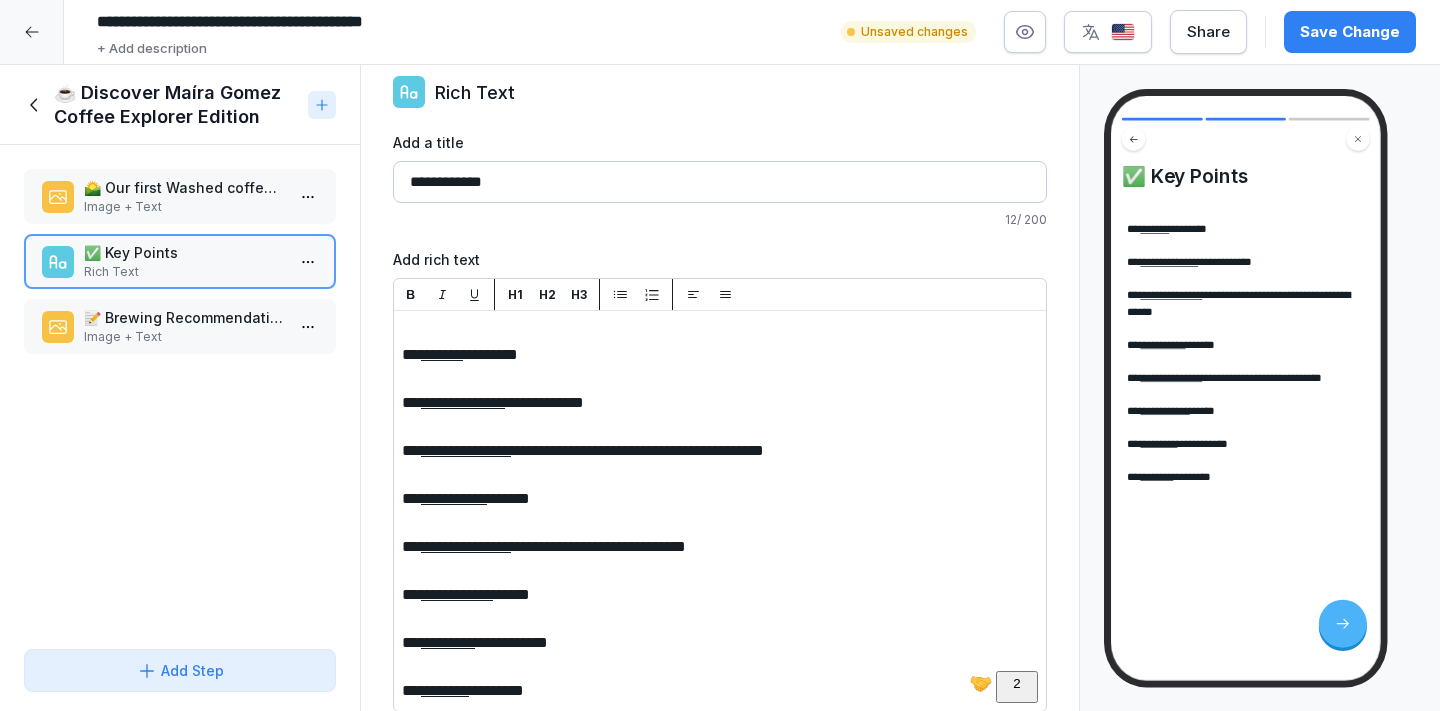click on "Save Change" at bounding box center (1350, 32) 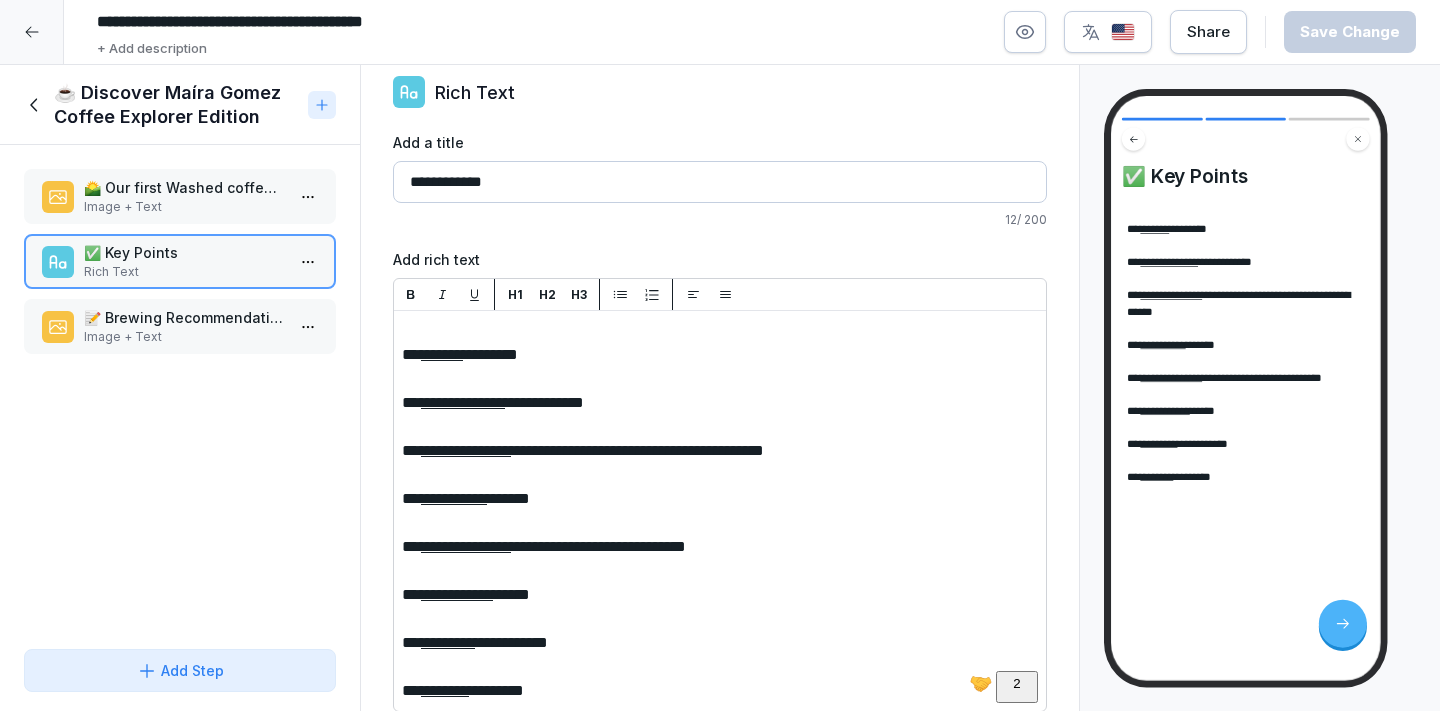 drag, startPoint x: 536, startPoint y: 543, endPoint x: 810, endPoint y: 547, distance: 274.0292 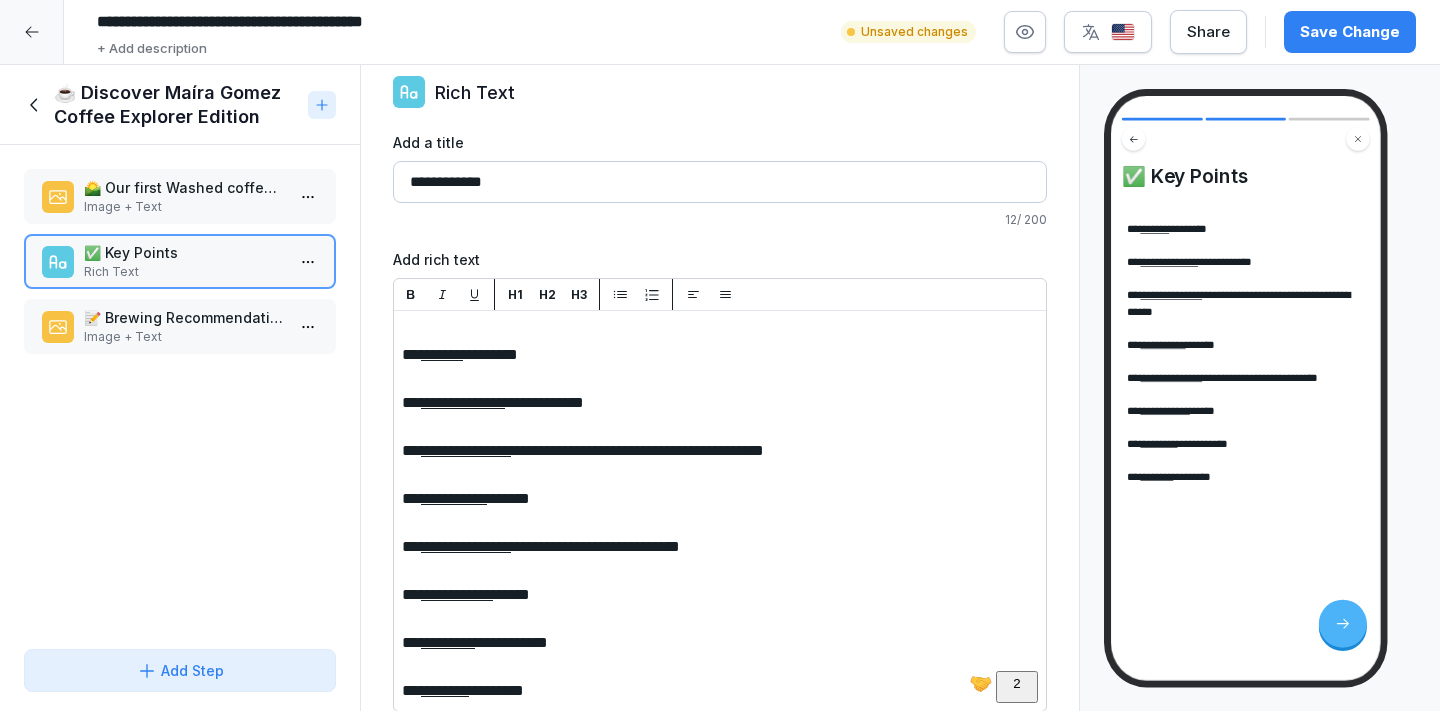 drag, startPoint x: 502, startPoint y: 642, endPoint x: 542, endPoint y: 641, distance: 40.012497 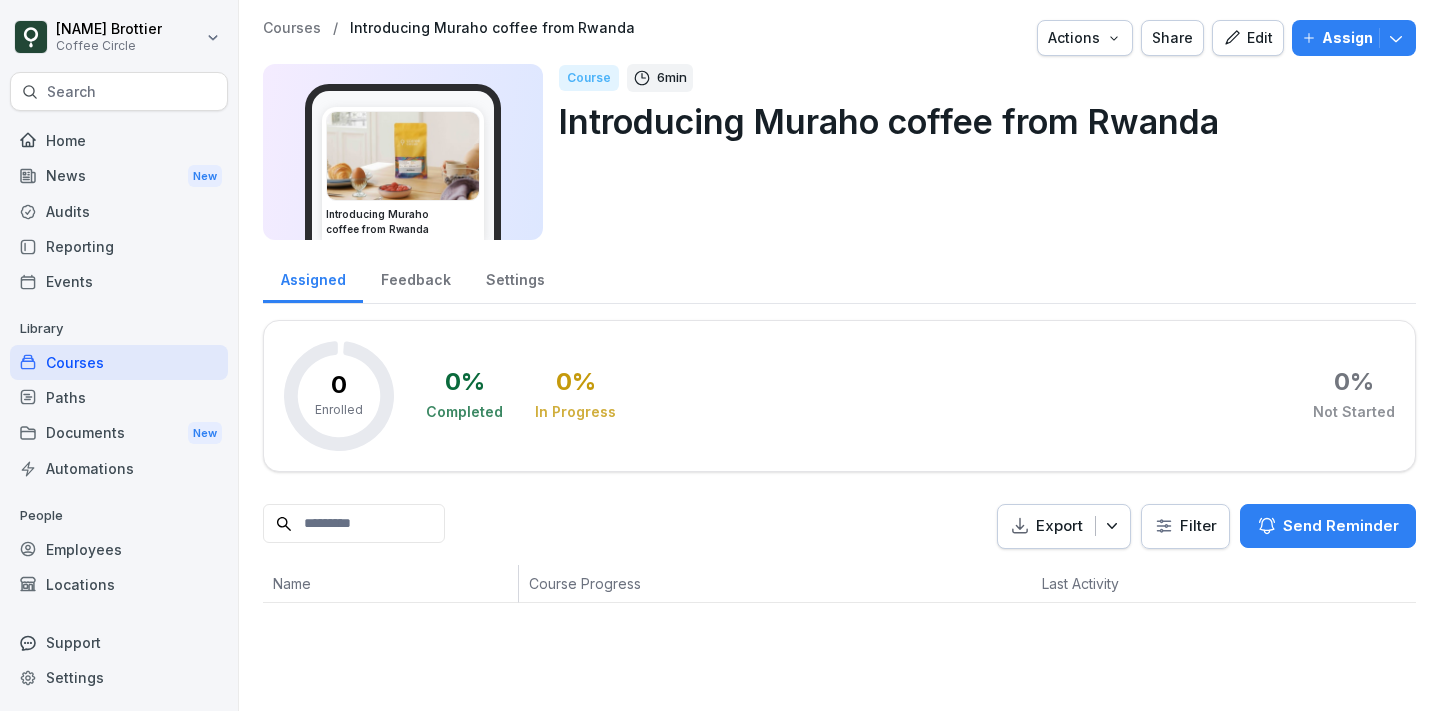 scroll, scrollTop: 0, scrollLeft: 0, axis: both 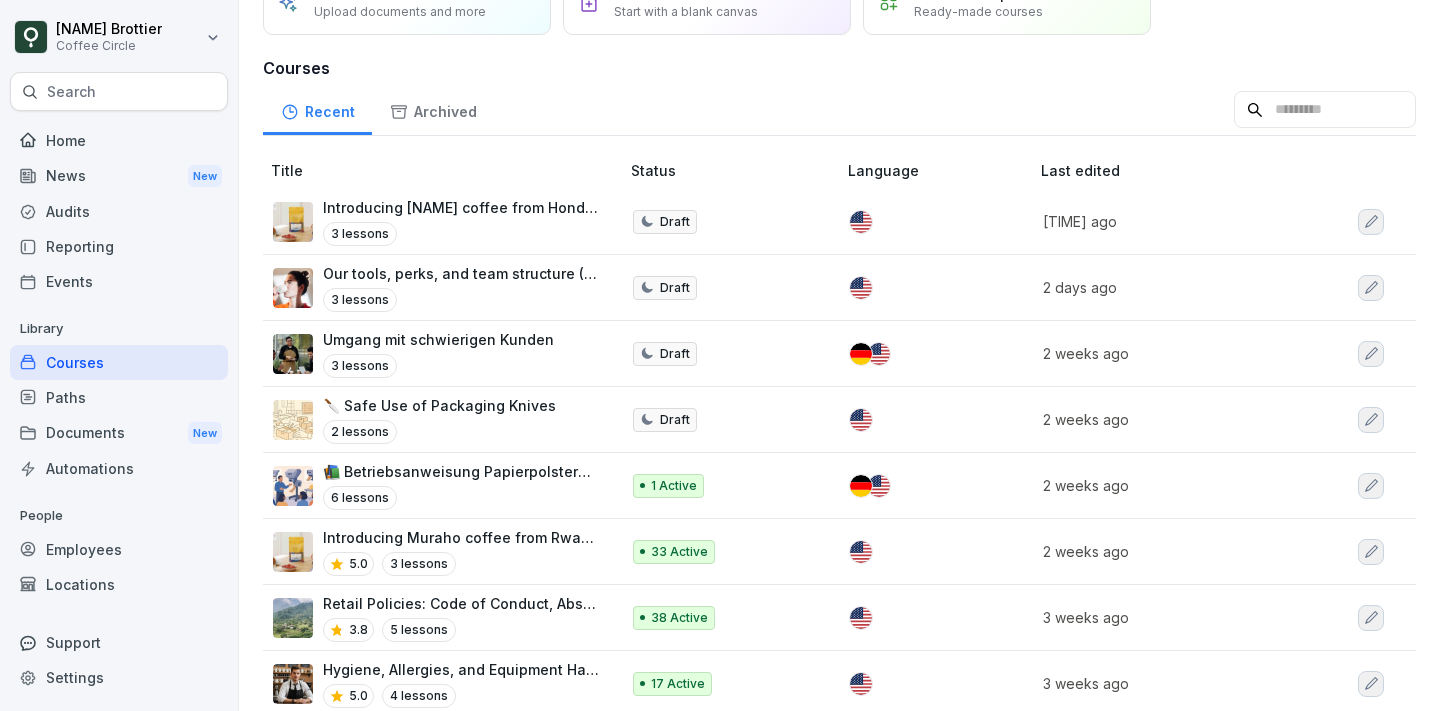 click on "Introducing Muraho coffee from Rwanda" at bounding box center (461, 537) 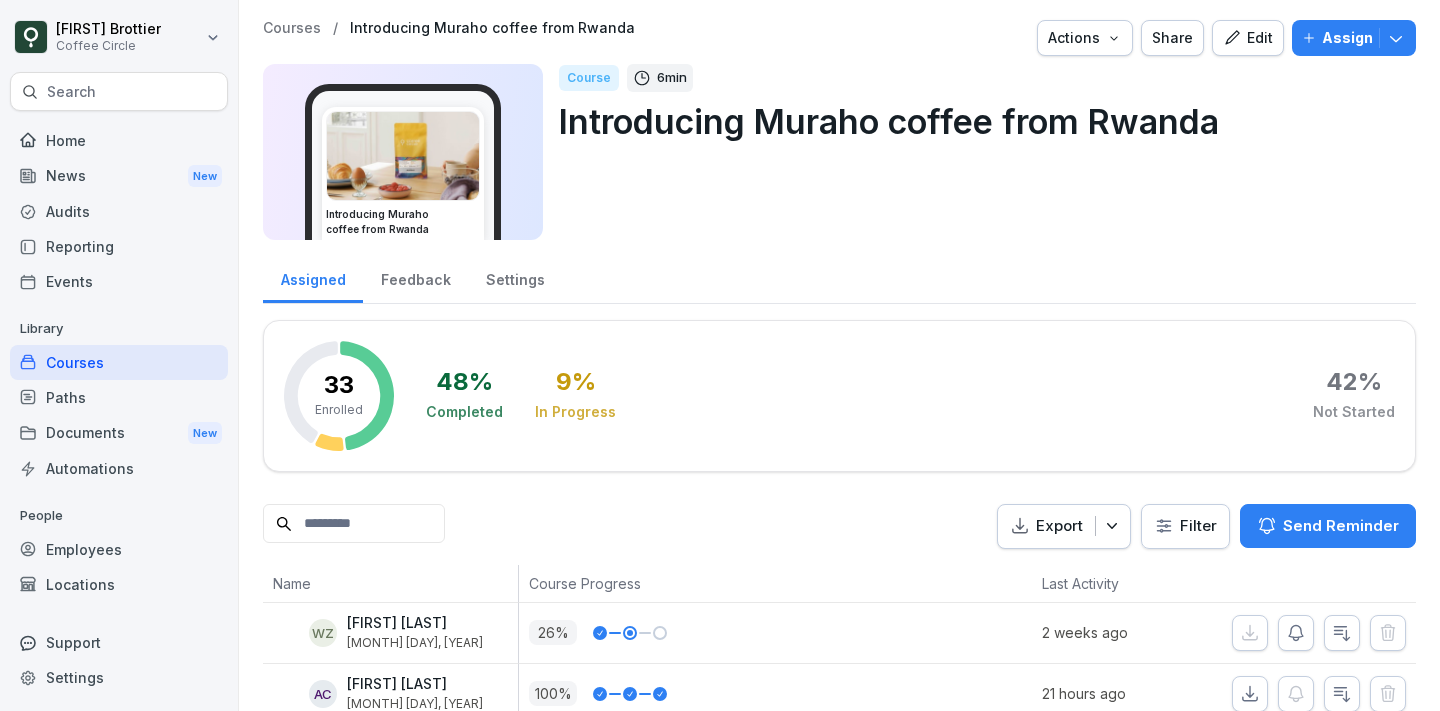 scroll, scrollTop: 0, scrollLeft: 0, axis: both 